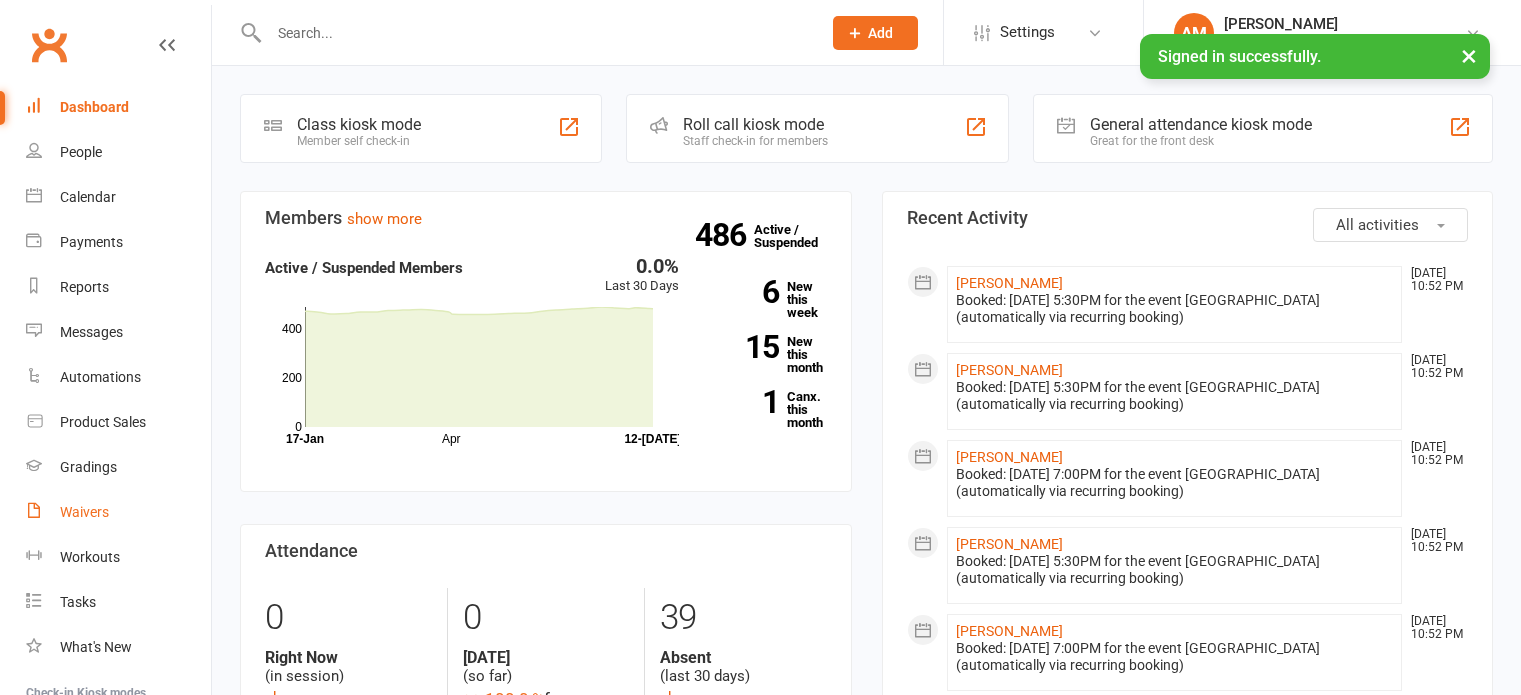 scroll, scrollTop: 0, scrollLeft: 0, axis: both 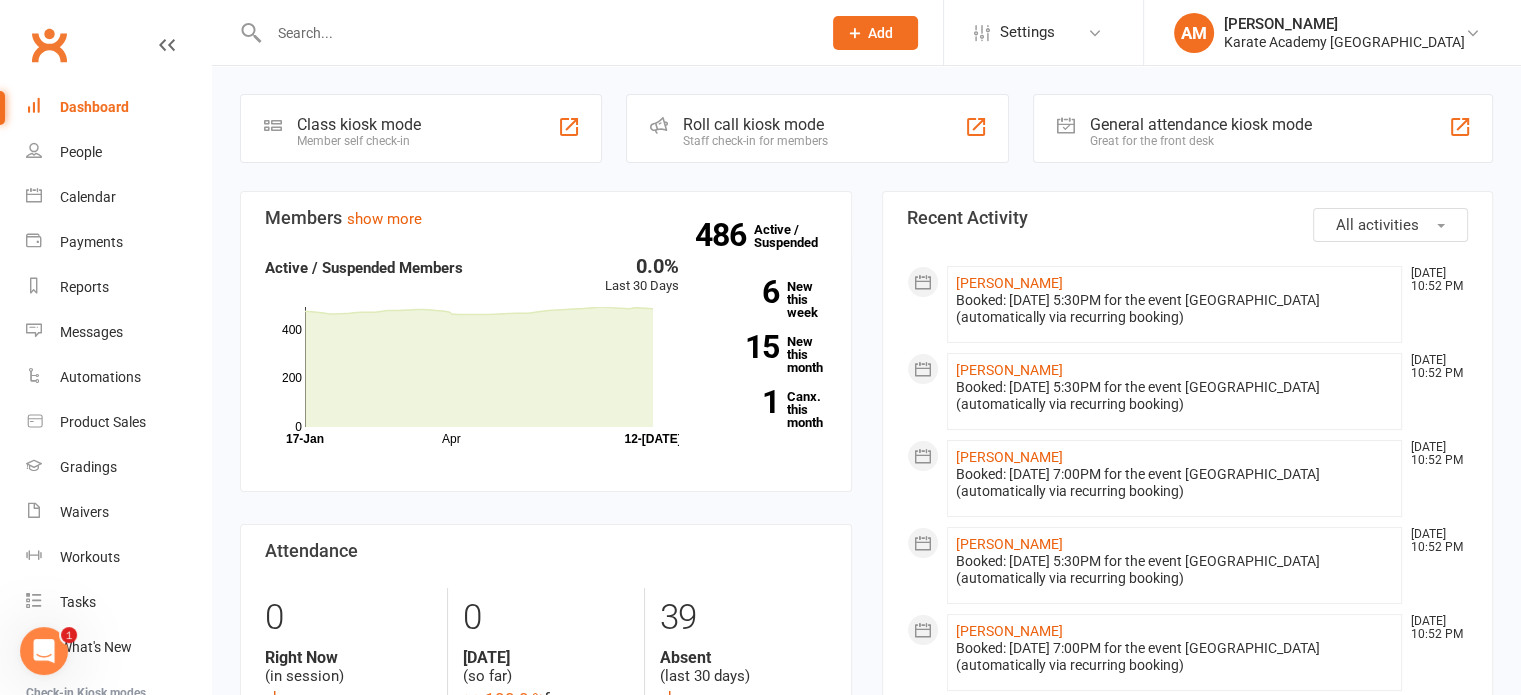 click on "Members  show more 0.0% Last 30 Days Active / Suspended Members Apr Month 17-Jan 12-Jul  0 200 400 486 Active / Suspended 6 New this week 15 New this month 1 Canx. this month
Attendance 0 Right Now (in session) show more 0 Today (so far)  -100.0 %  from yesterday  show more 39 Absent (last 30 days) show more" at bounding box center (546, 516) 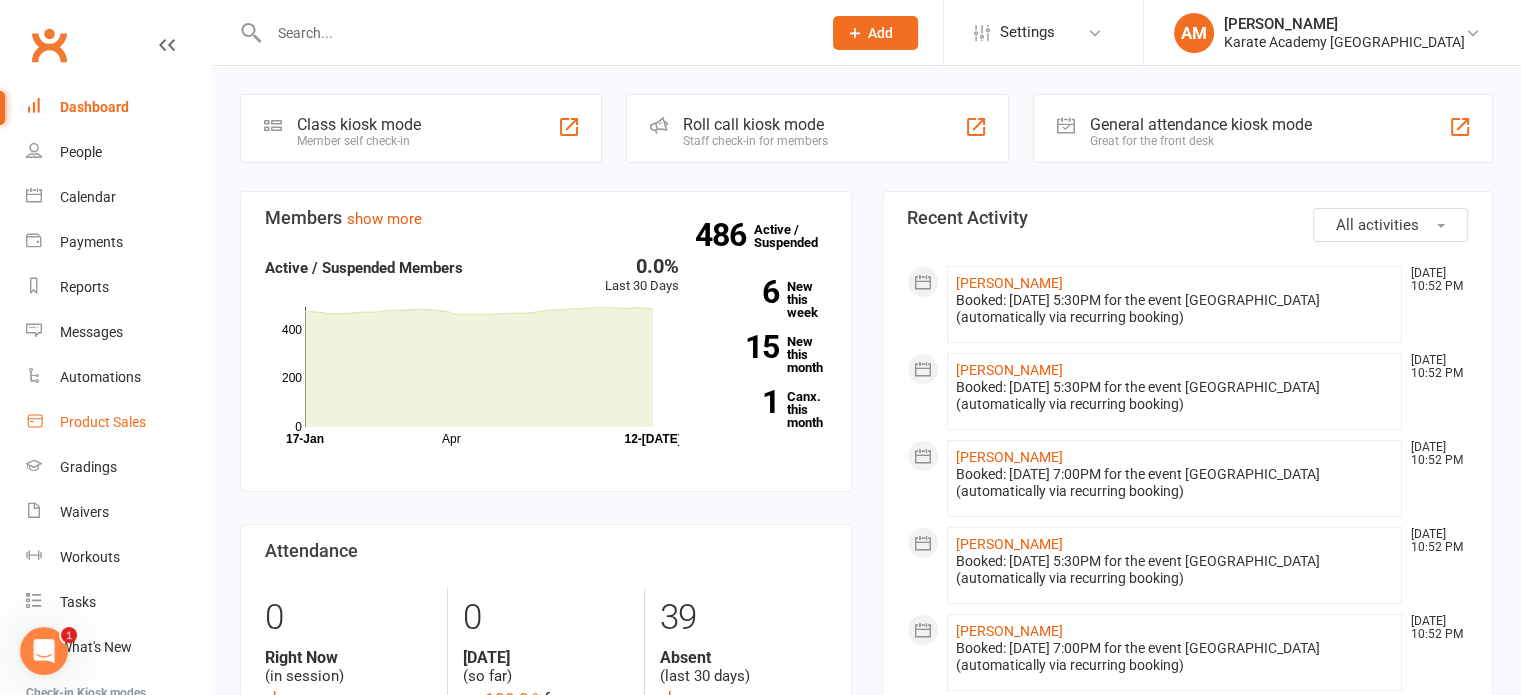 scroll, scrollTop: 0, scrollLeft: 0, axis: both 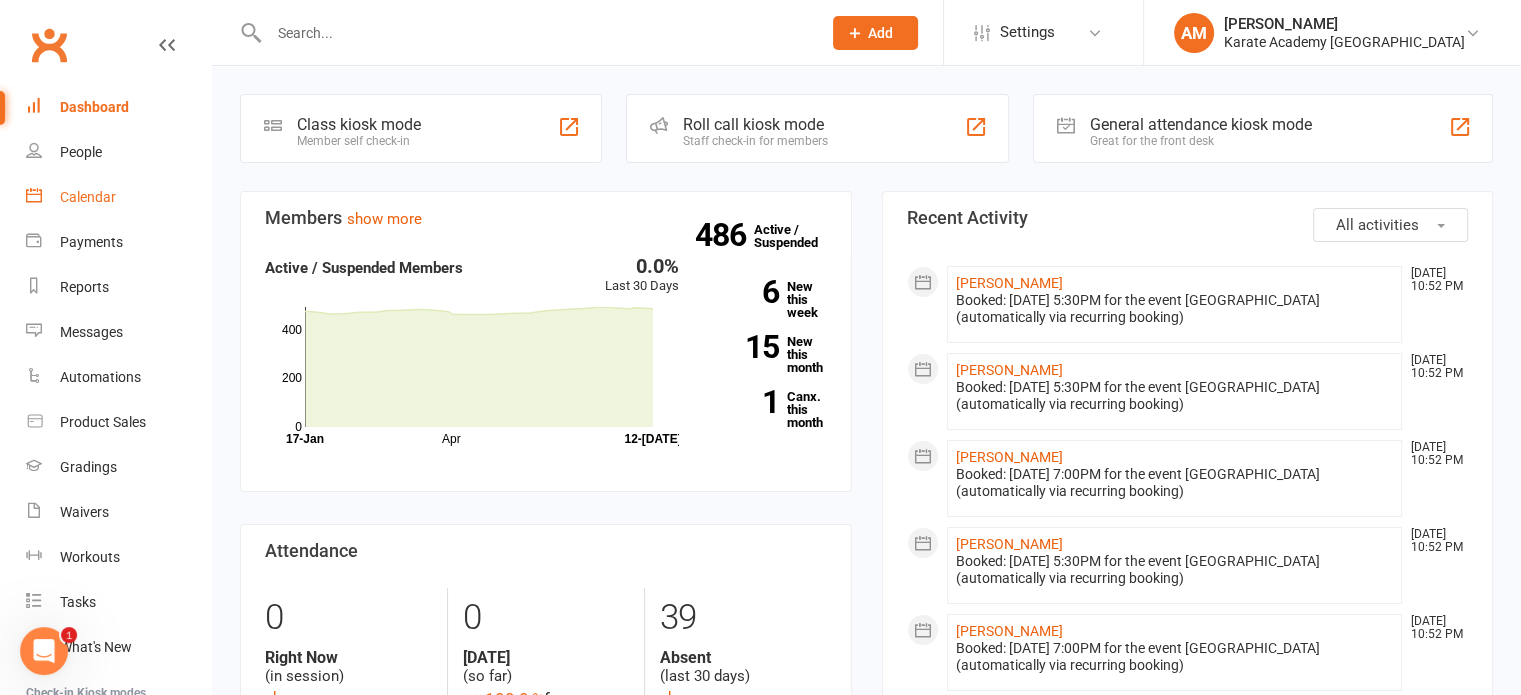 click on "Calendar" at bounding box center (88, 197) 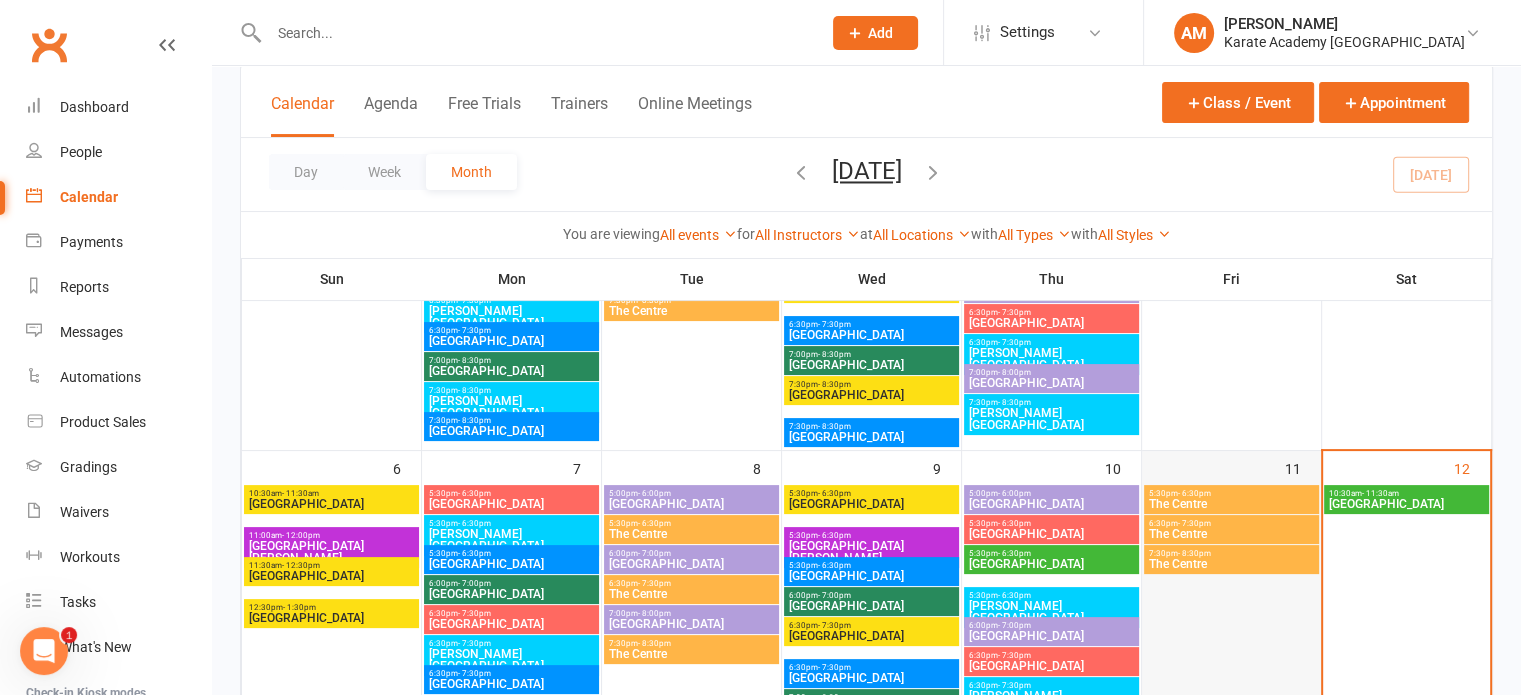 scroll, scrollTop: 400, scrollLeft: 0, axis: vertical 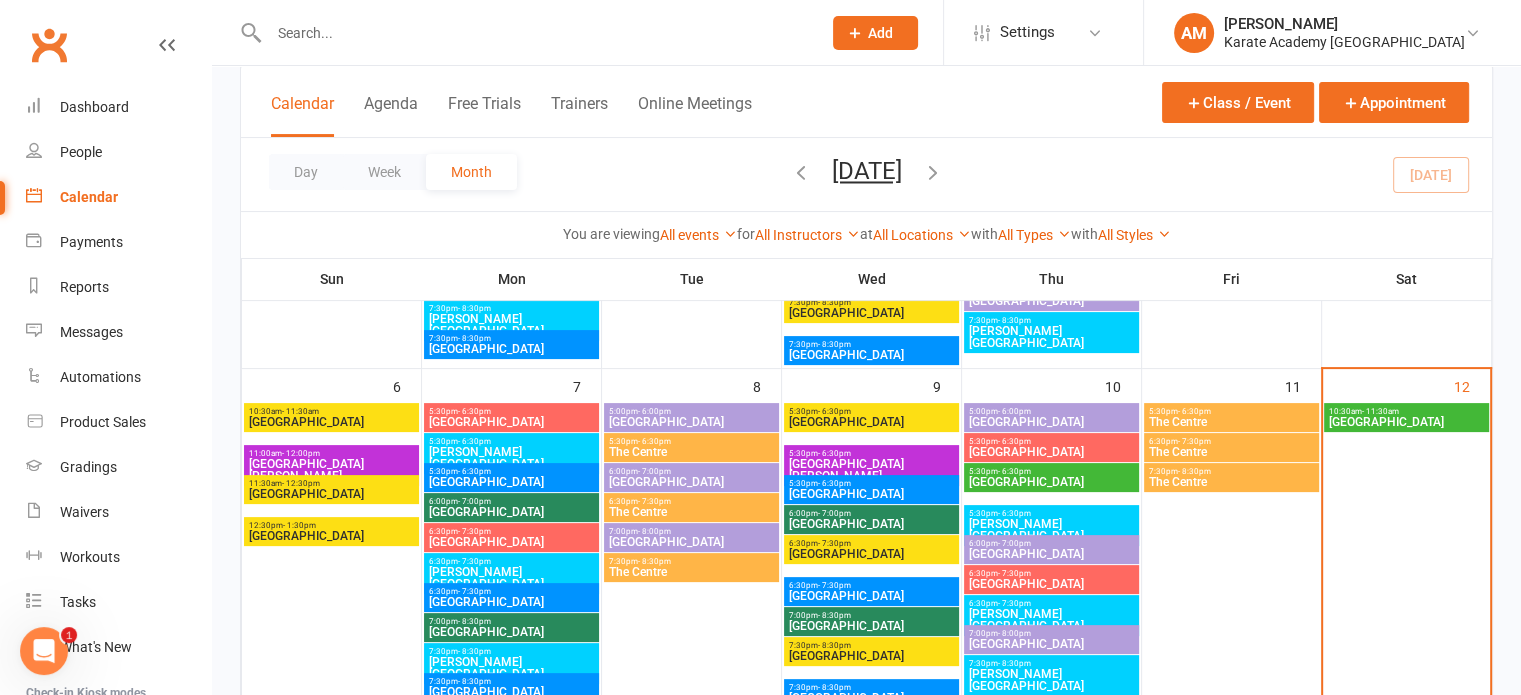 click on "Claycots Primary Britwell Campus" at bounding box center (1406, 422) 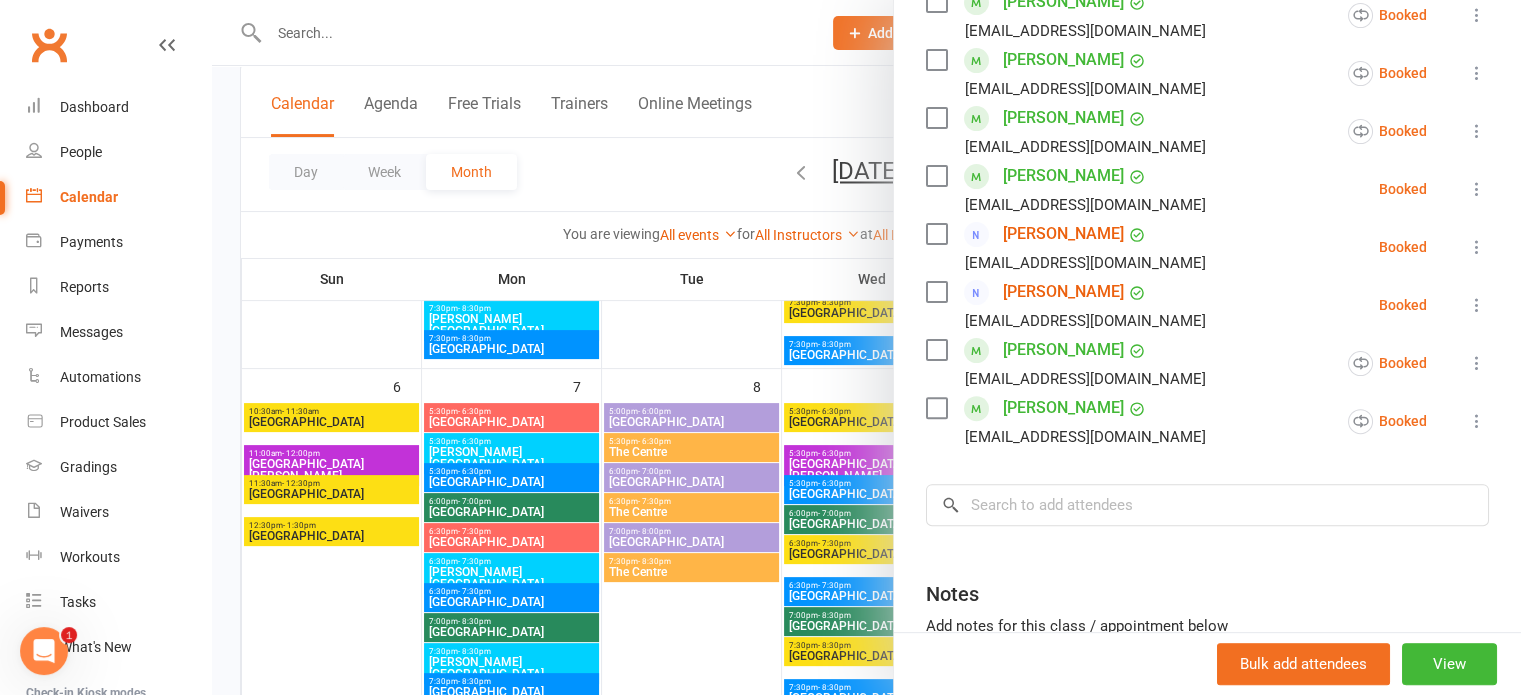 scroll, scrollTop: 563, scrollLeft: 0, axis: vertical 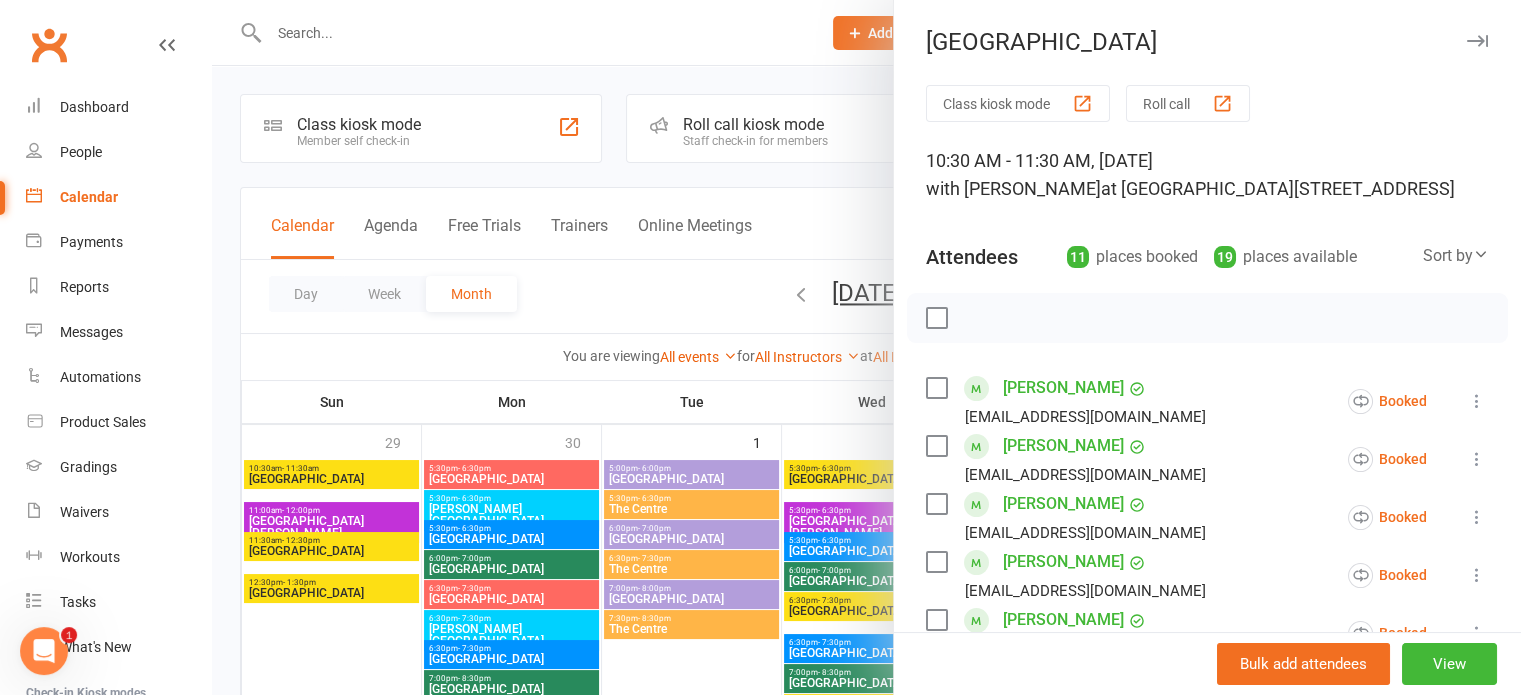 click at bounding box center (1477, 41) 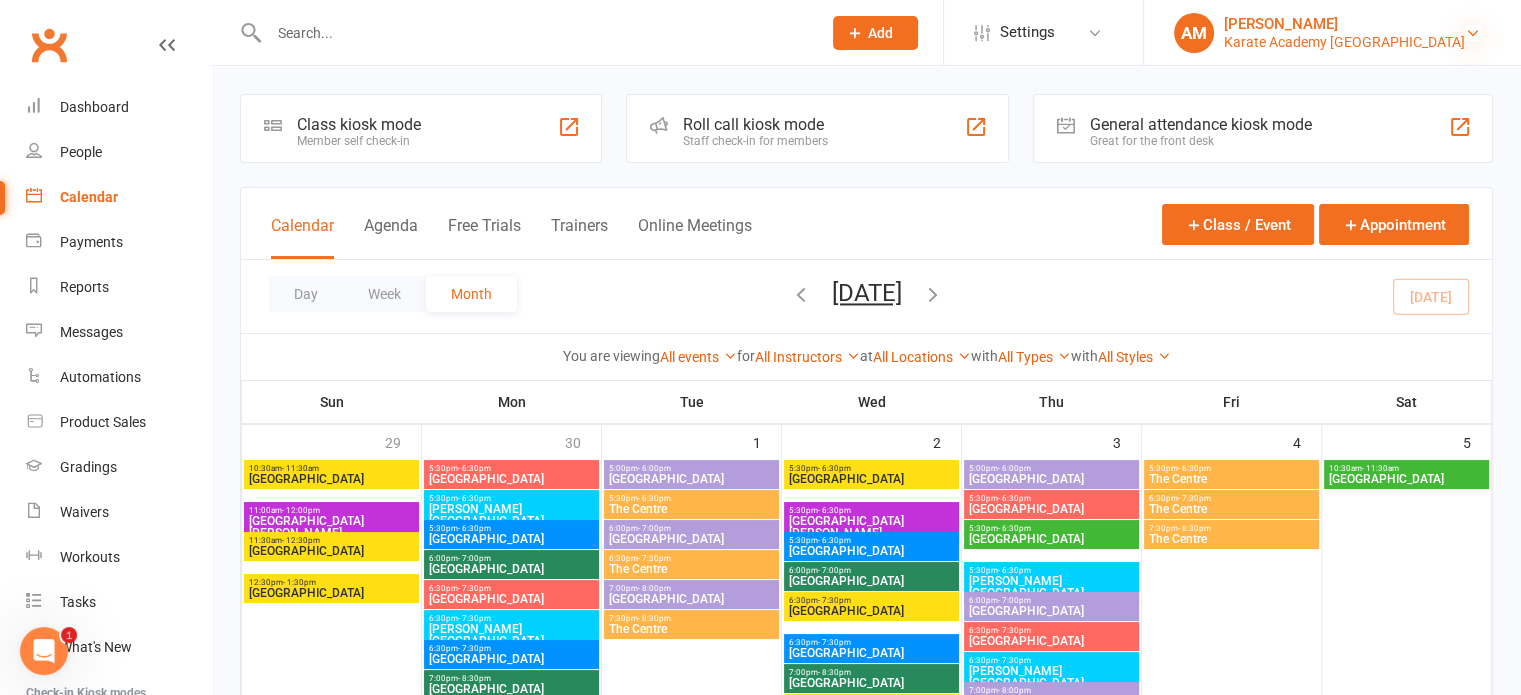 click at bounding box center [1473, 33] 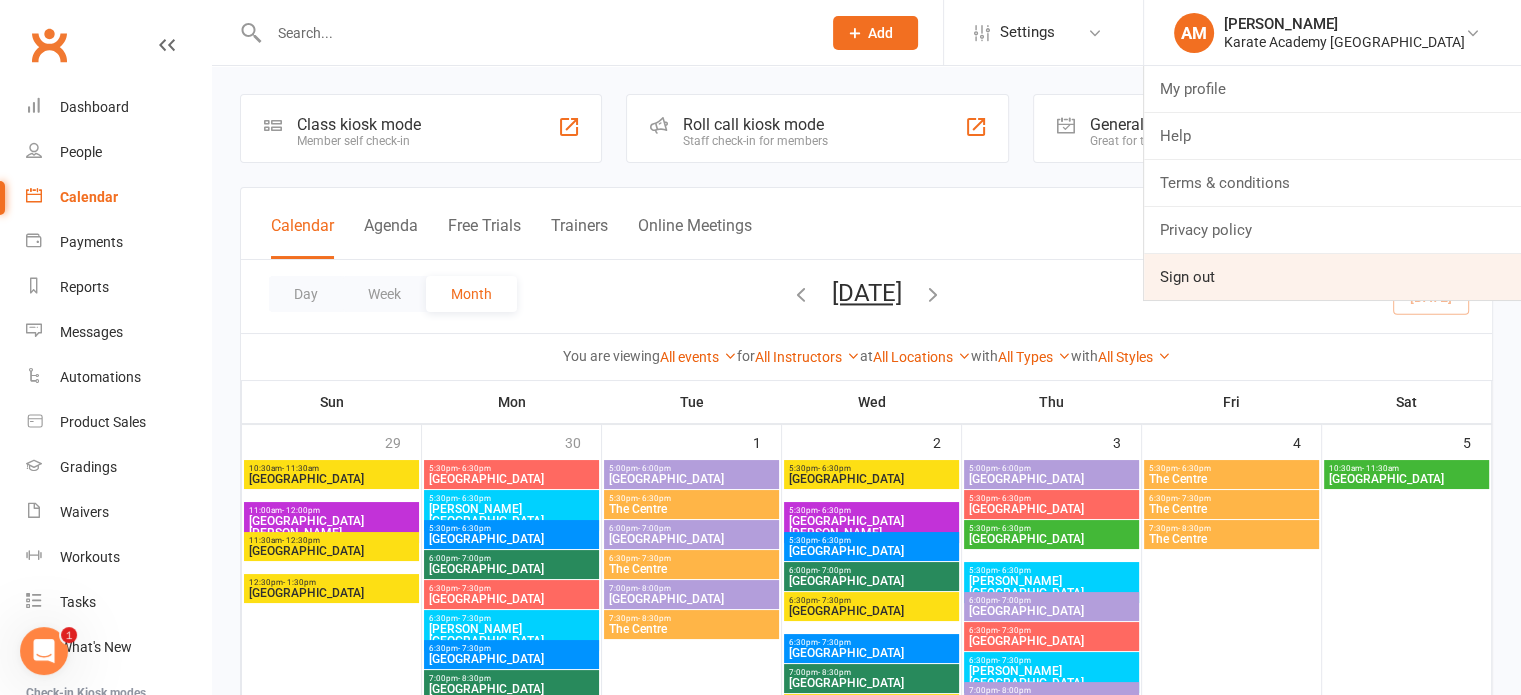 click on "Sign out" at bounding box center [1332, 277] 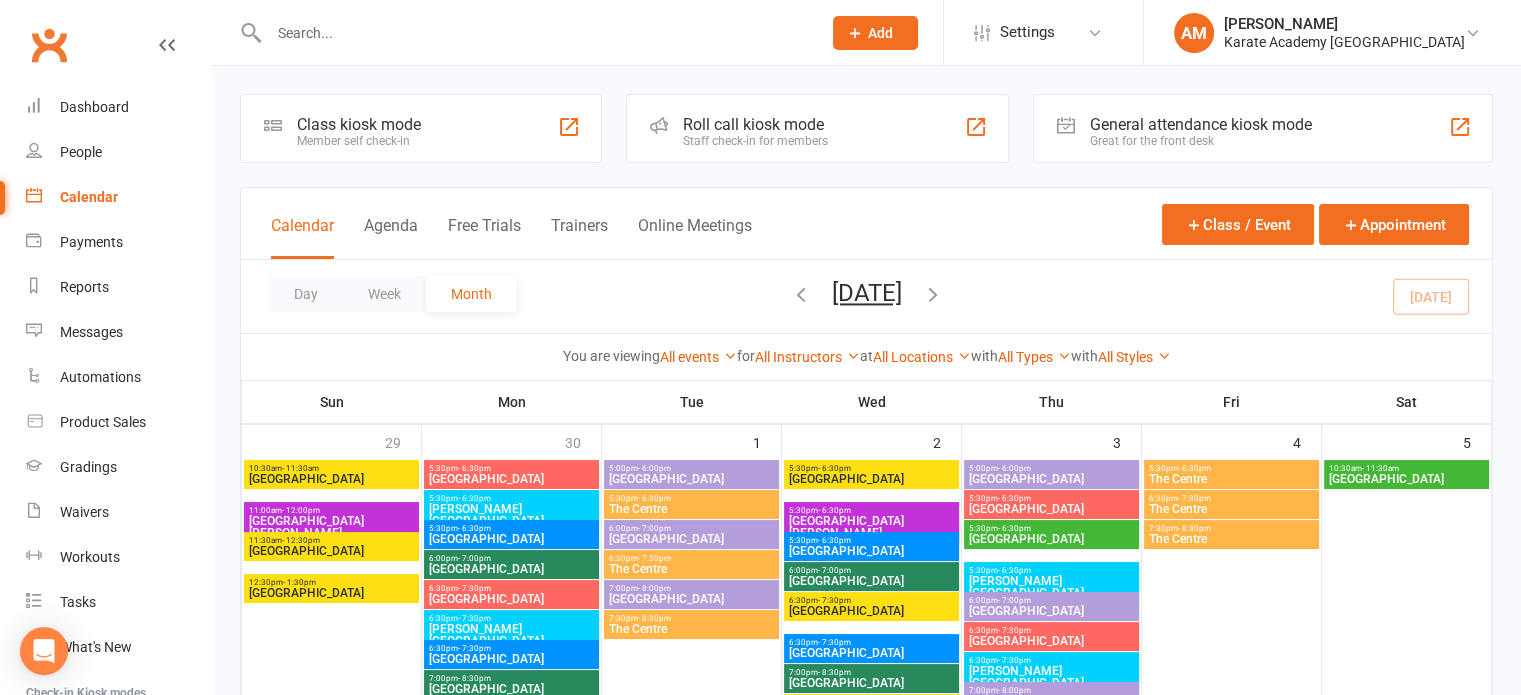 scroll, scrollTop: 5, scrollLeft: 0, axis: vertical 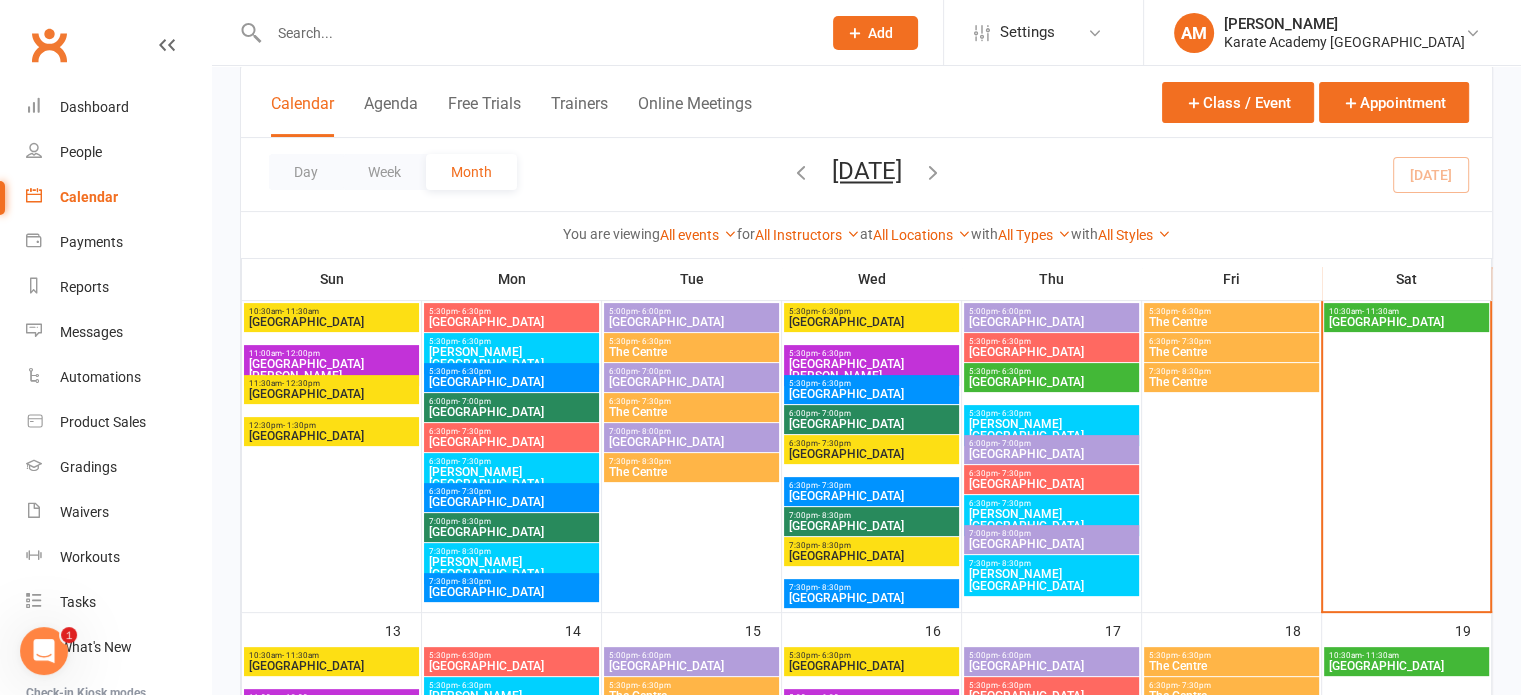 click on "5:30pm  - 6:30pm" at bounding box center (1231, 311) 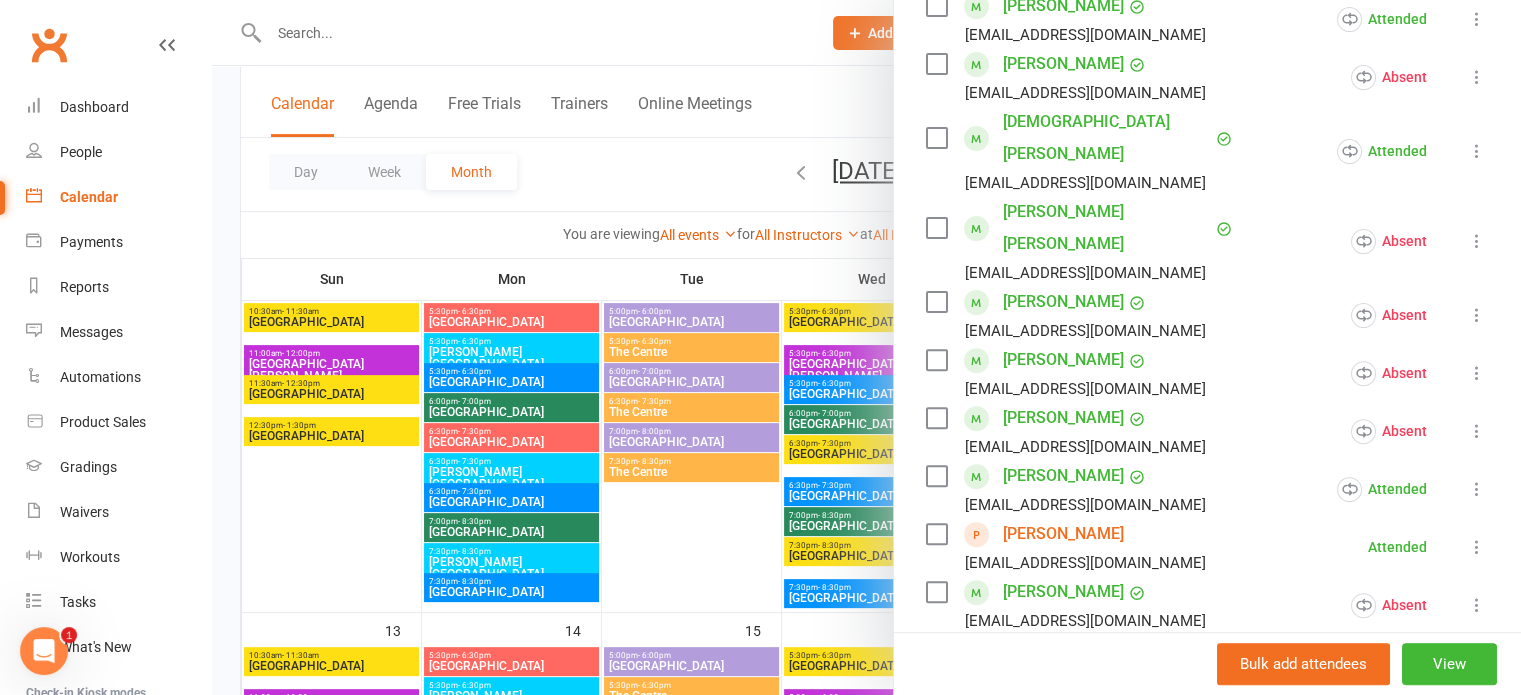 scroll, scrollTop: 700, scrollLeft: 0, axis: vertical 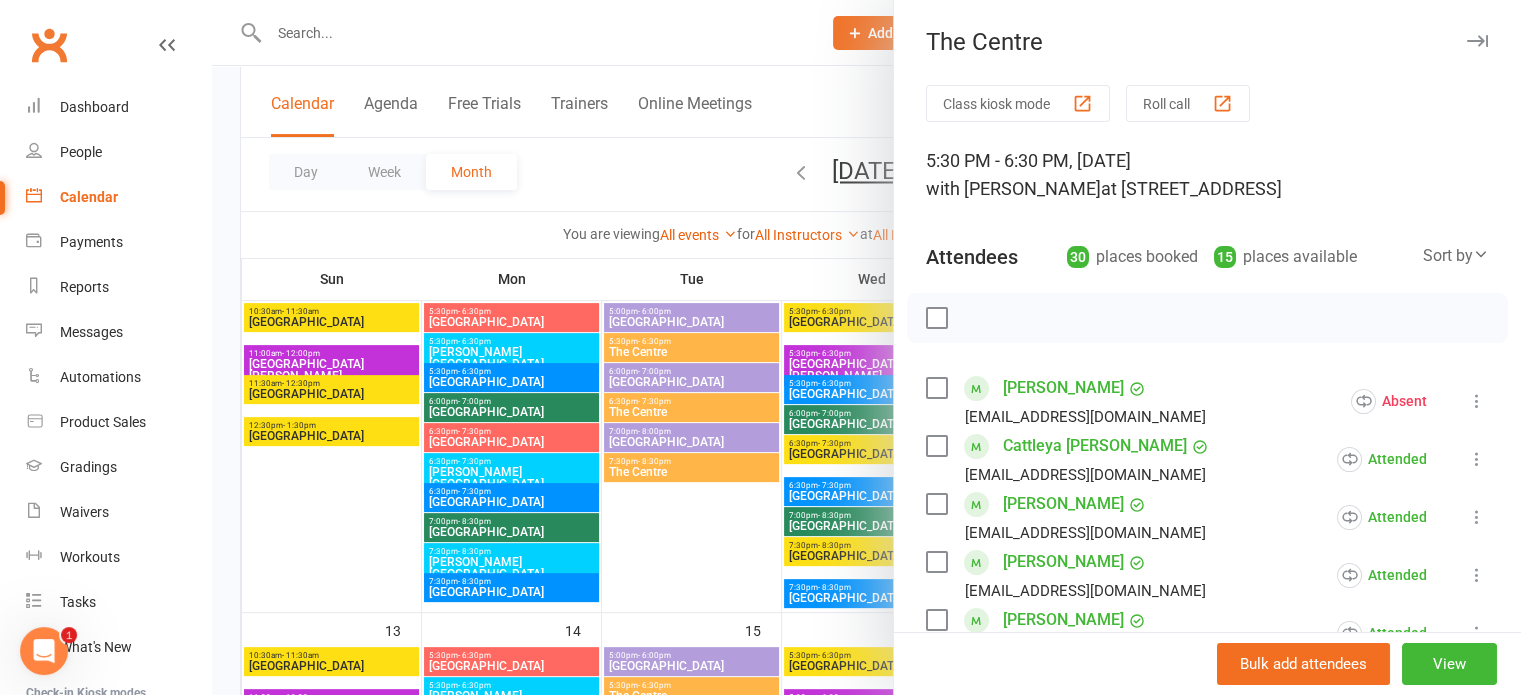 drag, startPoint x: 1446, startPoint y: 39, endPoint x: 1286, endPoint y: 269, distance: 280.17853 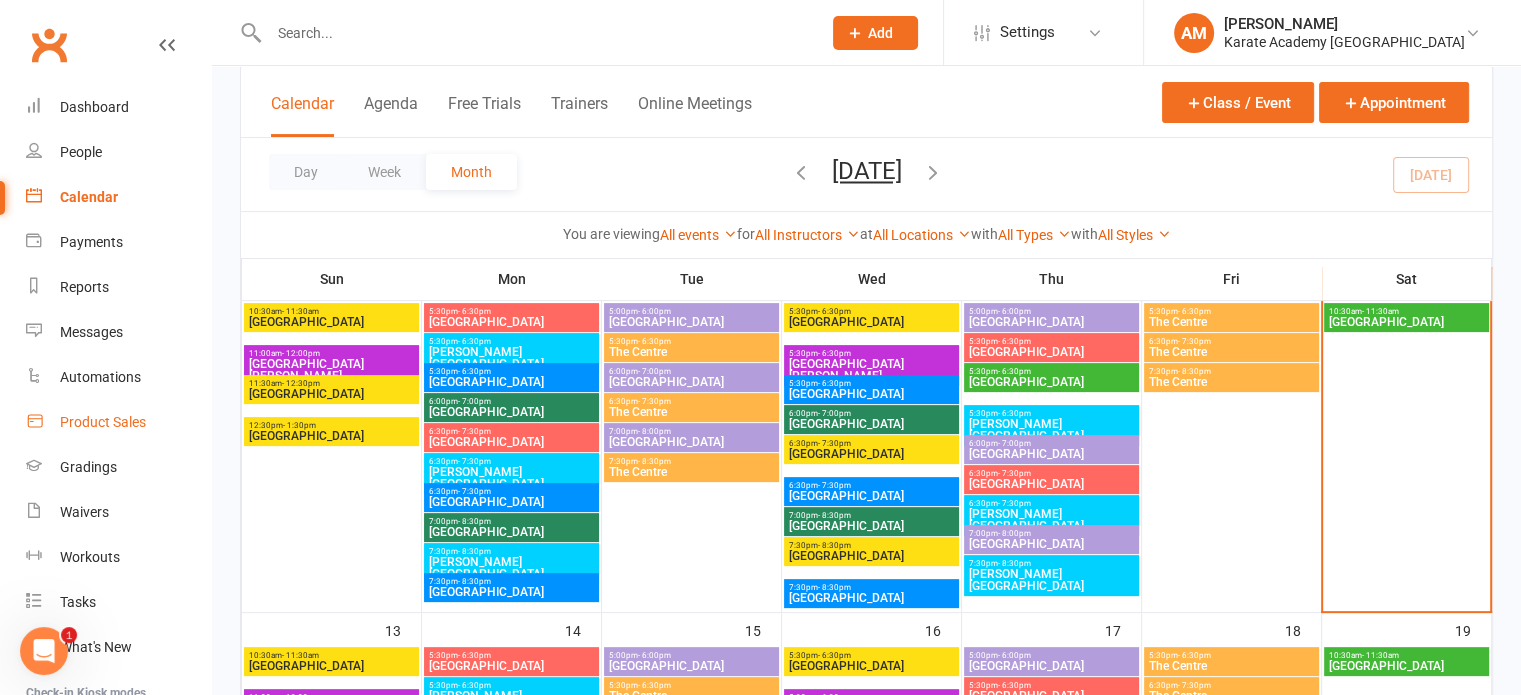 click on "Product Sales" at bounding box center [103, 422] 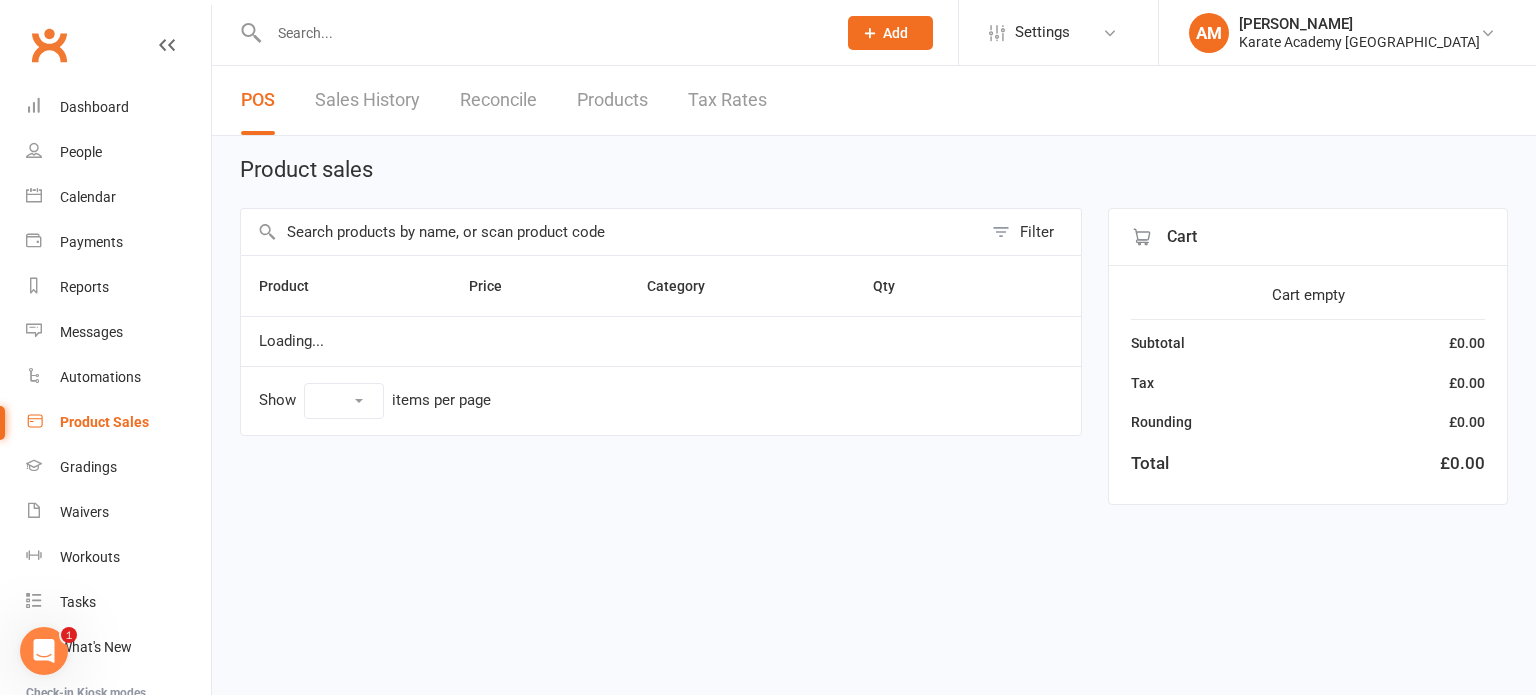 select on "10" 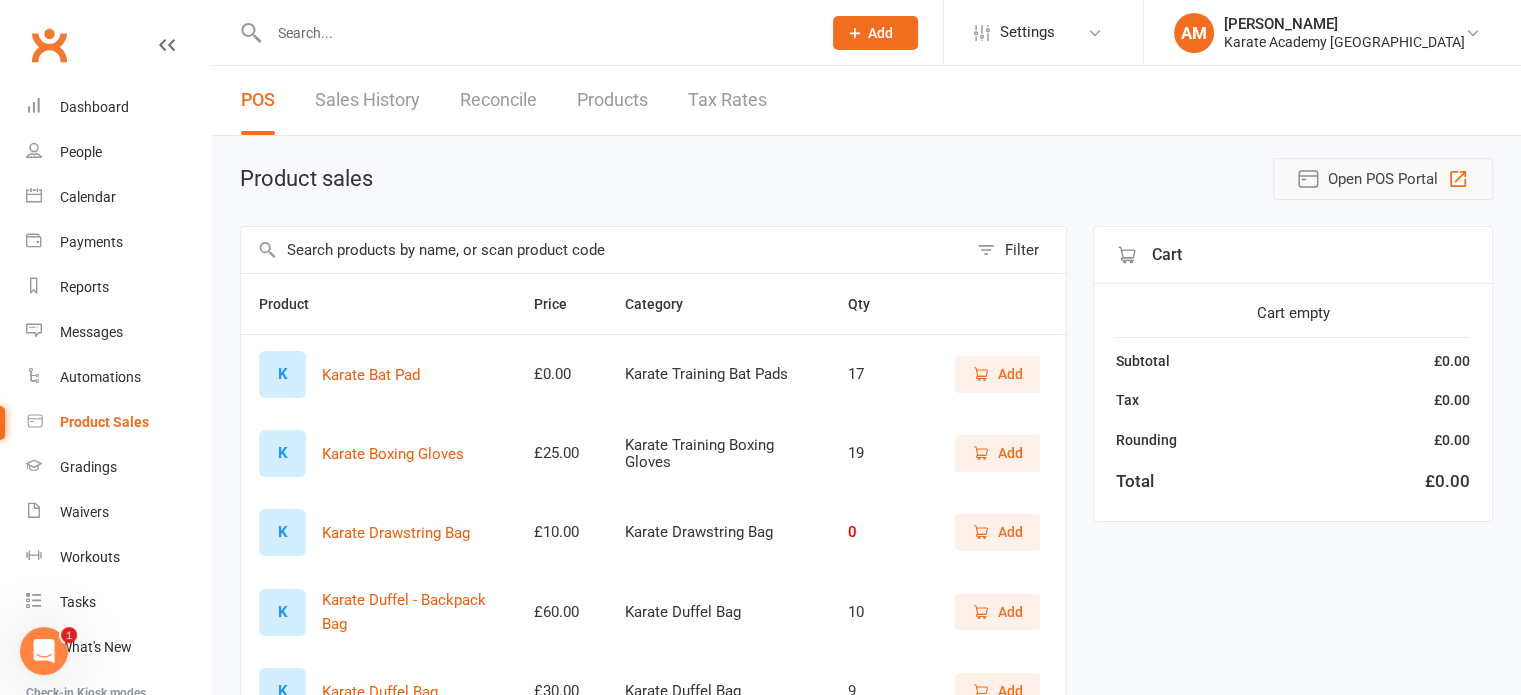 click 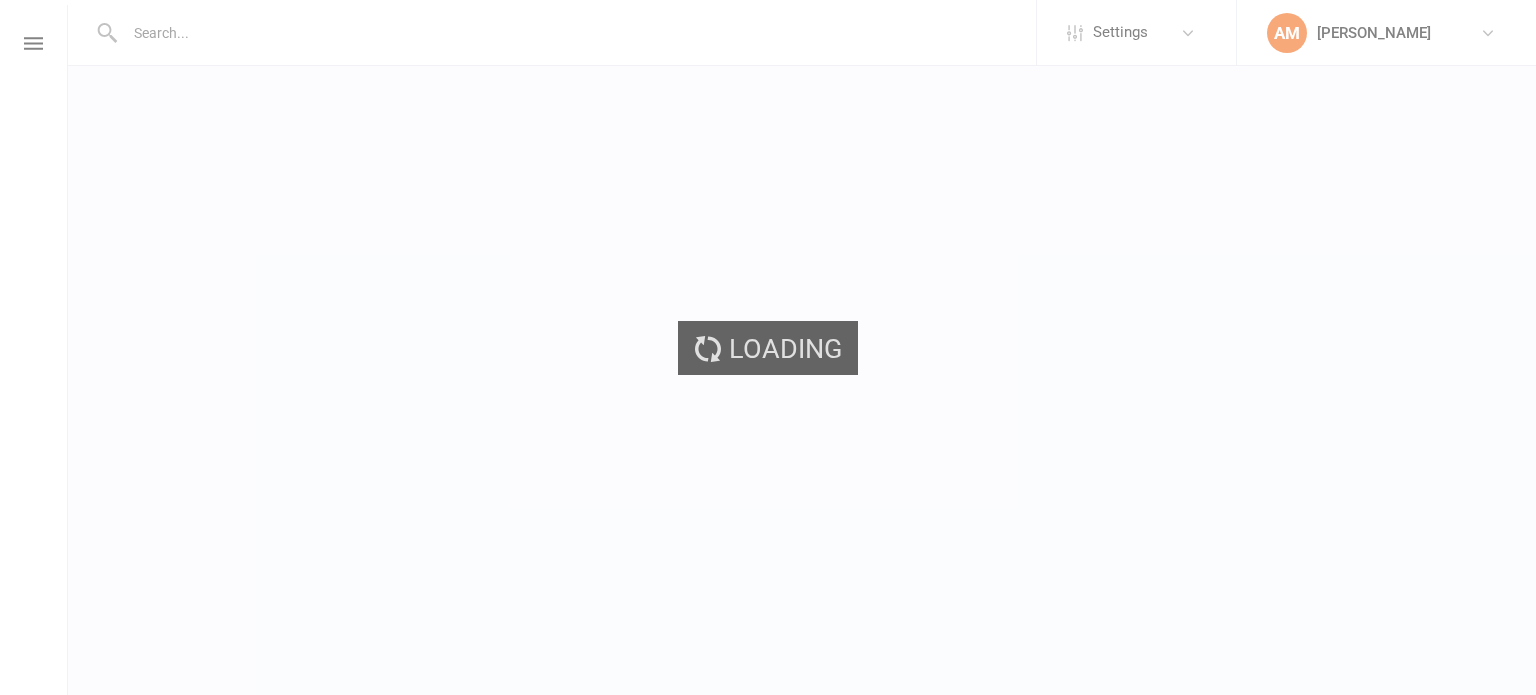 scroll, scrollTop: 0, scrollLeft: 0, axis: both 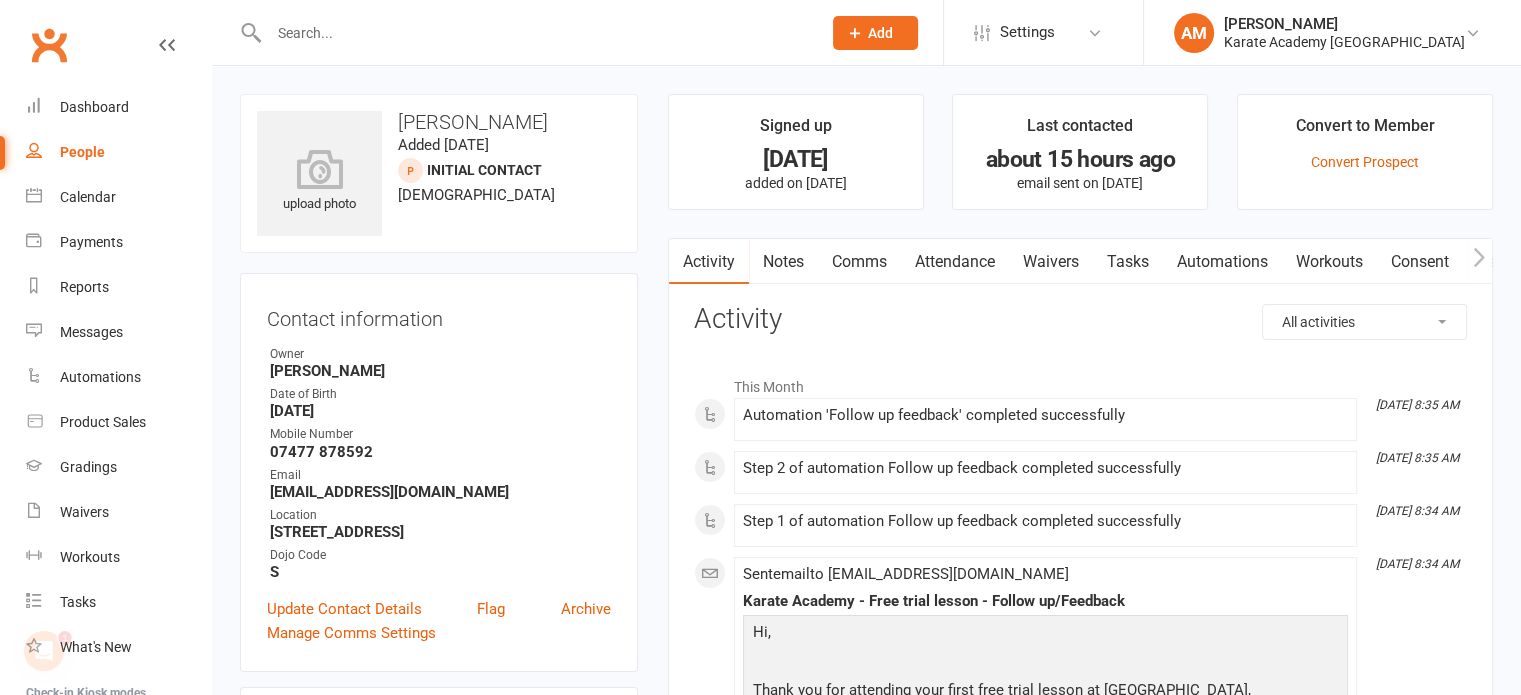 click on "Comms" at bounding box center [859, 262] 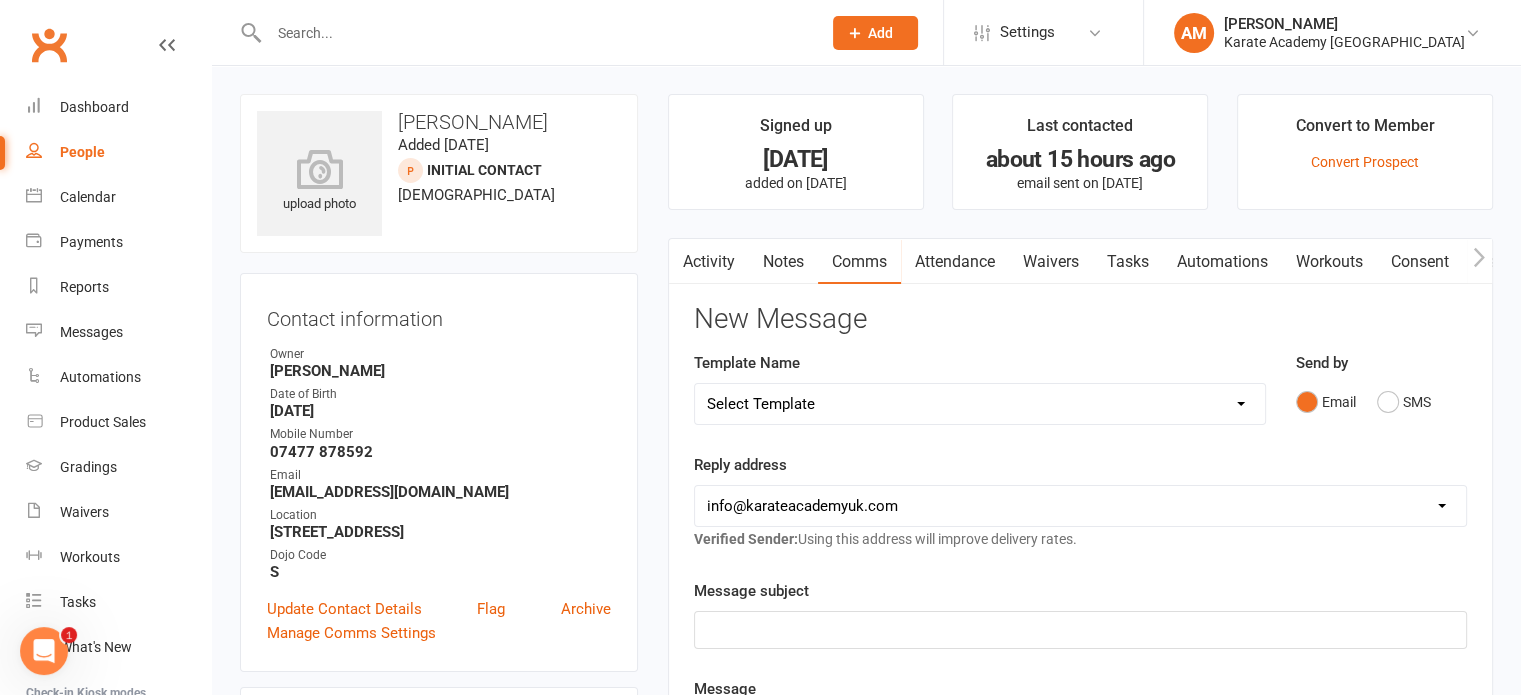 click on "Select Template [Email] ANNUAL TOURNAMENT [Email] Tournament - Charity Food and Photos [Email] Tournament - Final Confirmation [Email] Tournament - Final Payment reminder [Email] Tournament - Payment reminder 1 [Email] Tournament Timing Emails [Email] Grading Payment - 0 Day Payment Overdue [Email] Grading Payment - 7 Days Payment Due [Email] Membership Sequences [Email] Term Fee 14 Days Payment Due [Email] Term Fee - 7 Days Payment Due [Email] Term Fee Payment - 0 Days Payment Overdue [Email] Karate Academy - Outstanding Annual Membership Payment [Email] Karate Academy - Outstanding Term Fees Payment [SMS] Payment Reminder [Email] BANK HOLIDAY [Email] EASTER HOLIDAYS [Email] New Year - Return to class + Fees - Monday [Email] New Year - Return to class + Fees - Tuesday [Email] New Year - Return to class + Fees - Wednesday [Email] SUMMER HOLIDAYS [Email] XMAS & NEW YEARS HOLIDAYS [Email] Kata Videos - ALL for Brown Belts and above [Email] Kata Videos - Blue Belts  [Email] Kata Videos - Brown 1" at bounding box center (980, 404) 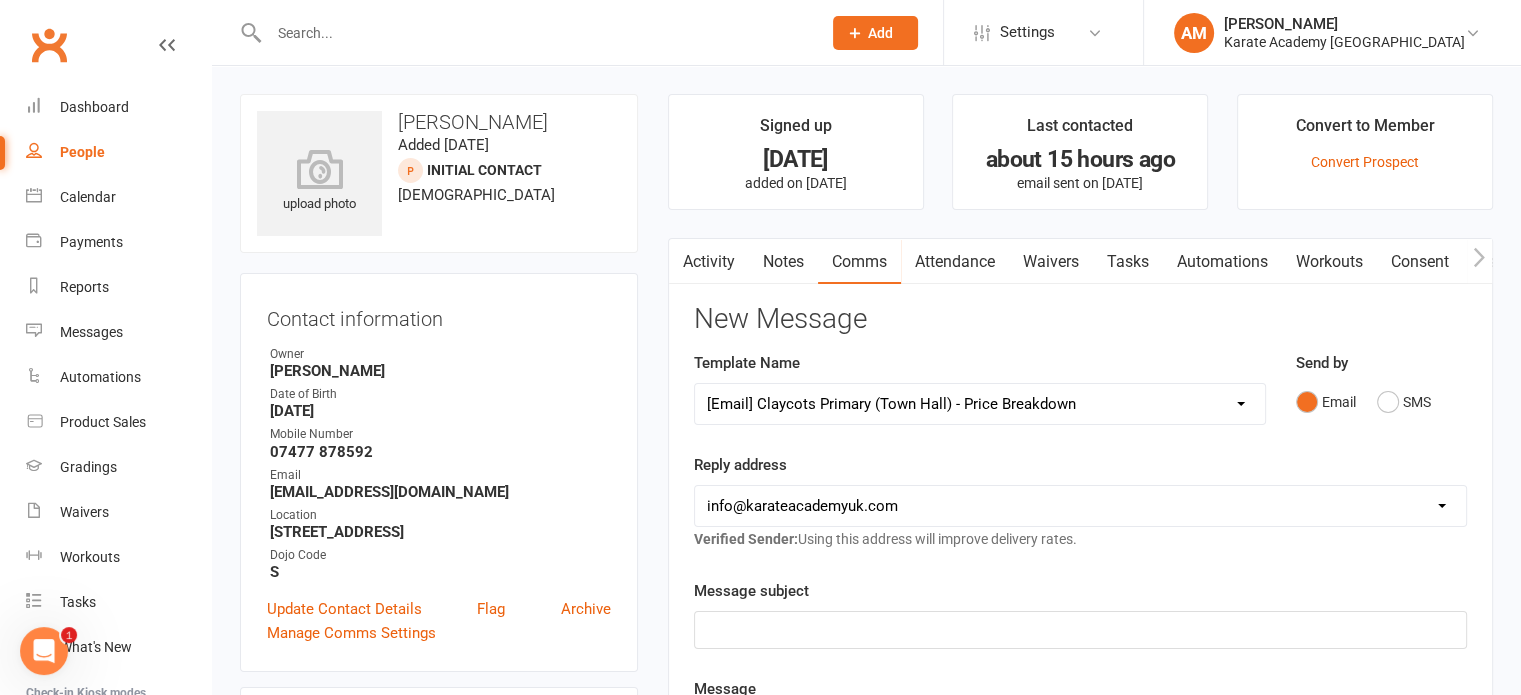 click on "Select Template [Email] ANNUAL TOURNAMENT [Email] Tournament - Charity Food and Photos [Email] Tournament - Final Confirmation [Email] Tournament - Final Payment reminder [Email] Tournament - Payment reminder 1 [Email] Tournament Timing Emails [Email] Grading Payment - 0 Day Payment Overdue [Email] Grading Payment - 7 Days Payment Due [Email] Membership Sequences [Email] Term Fee 14 Days Payment Due [Email] Term Fee - 7 Days Payment Due [Email] Term Fee Payment - 0 Days Payment Overdue [Email] Karate Academy - Outstanding Annual Membership Payment [Email] Karate Academy - Outstanding Term Fees Payment [SMS] Payment Reminder [Email] BANK HOLIDAY [Email] EASTER HOLIDAYS [Email] New Year - Return to class + Fees - Monday [Email] New Year - Return to class + Fees - Tuesday [Email] New Year - Return to class + Fees - Wednesday [Email] SUMMER HOLIDAYS [Email] XMAS & NEW YEARS HOLIDAYS [Email] Kata Videos - ALL for Brown Belts and above [Email] Kata Videos - Blue Belts  [Email] Kata Videos - Brown 1" at bounding box center (980, 404) 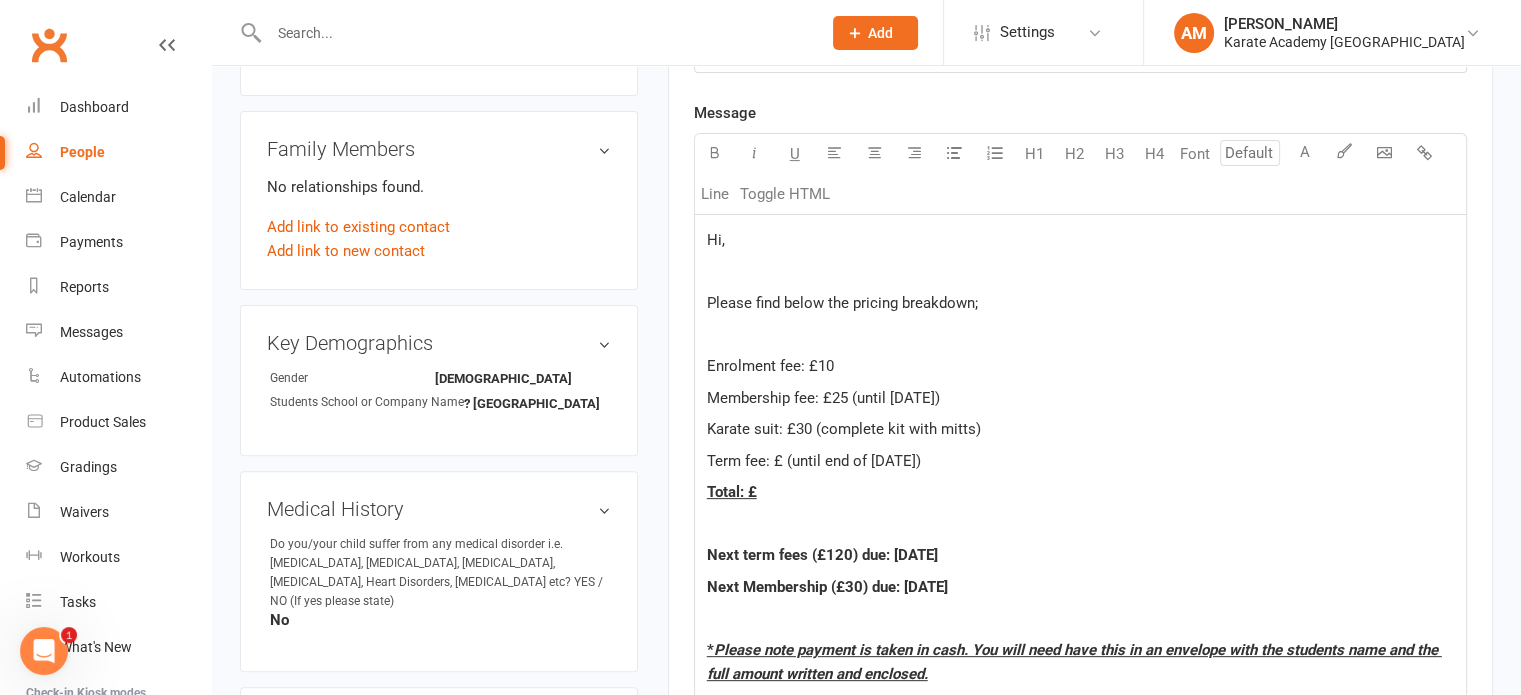 scroll, scrollTop: 600, scrollLeft: 0, axis: vertical 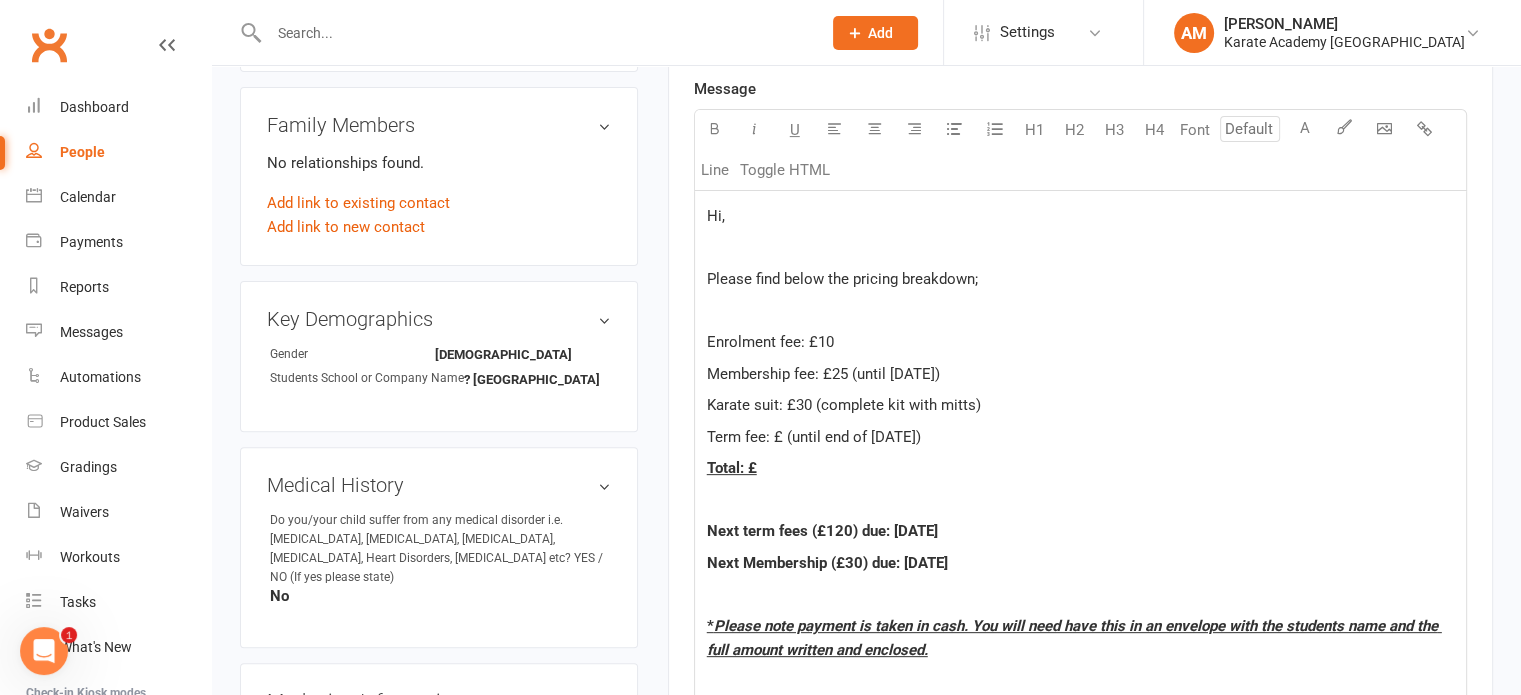 click on "Term fee: £ (until end of Sep 2025)" 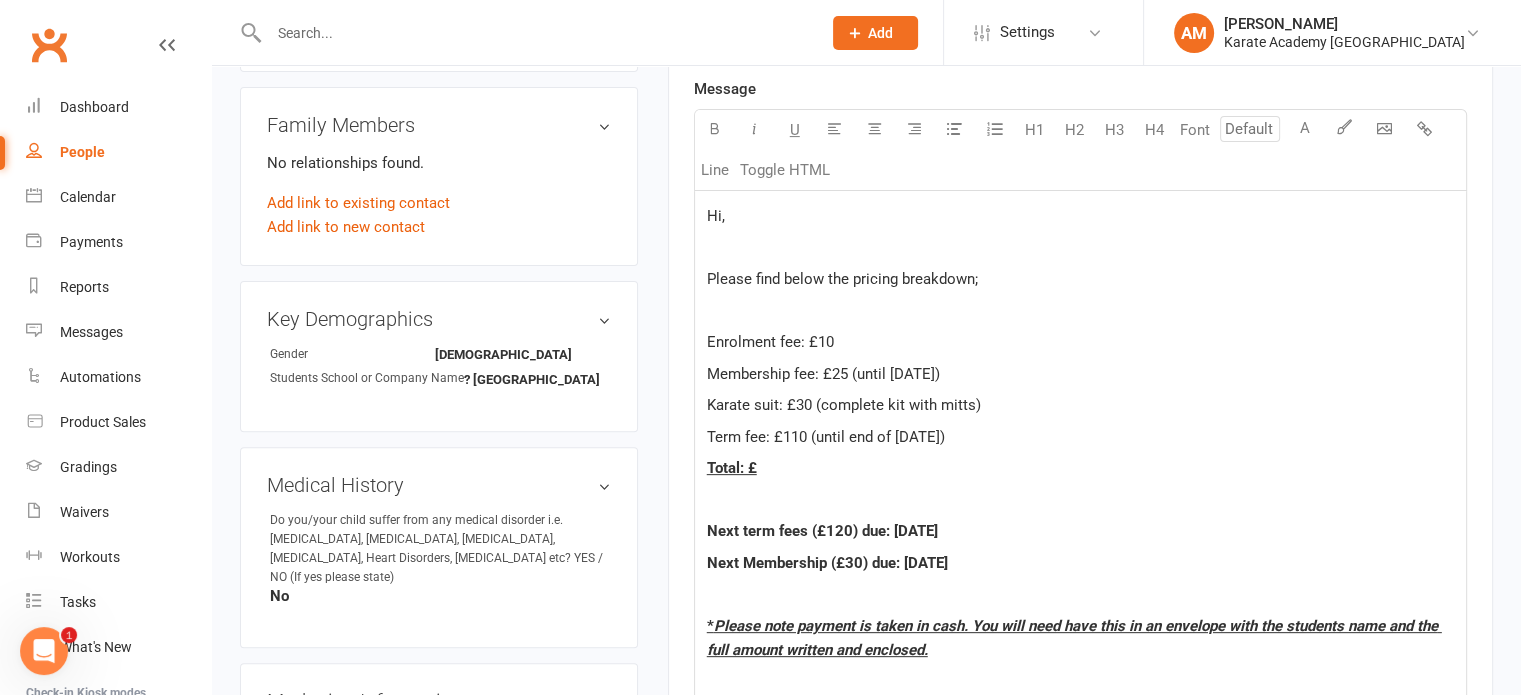 click on "Total: £" 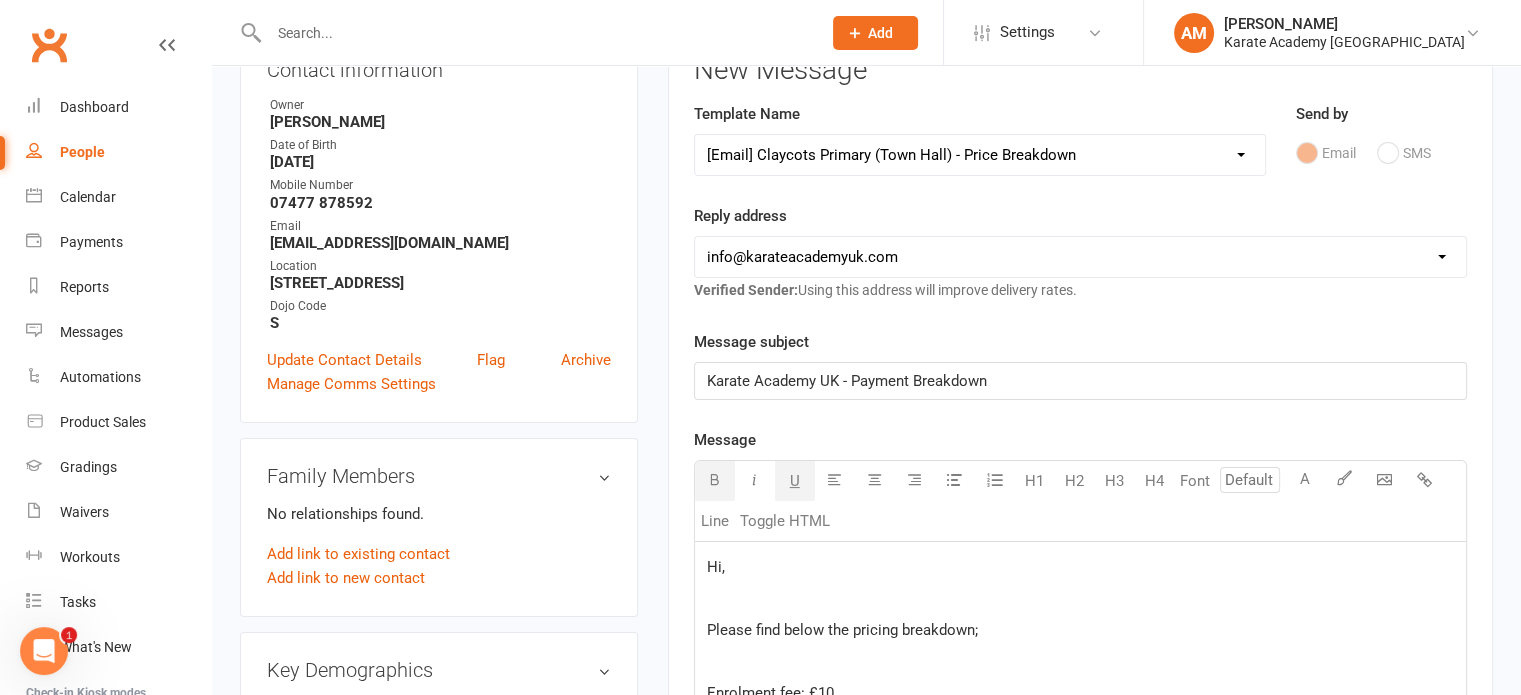 scroll, scrollTop: 200, scrollLeft: 0, axis: vertical 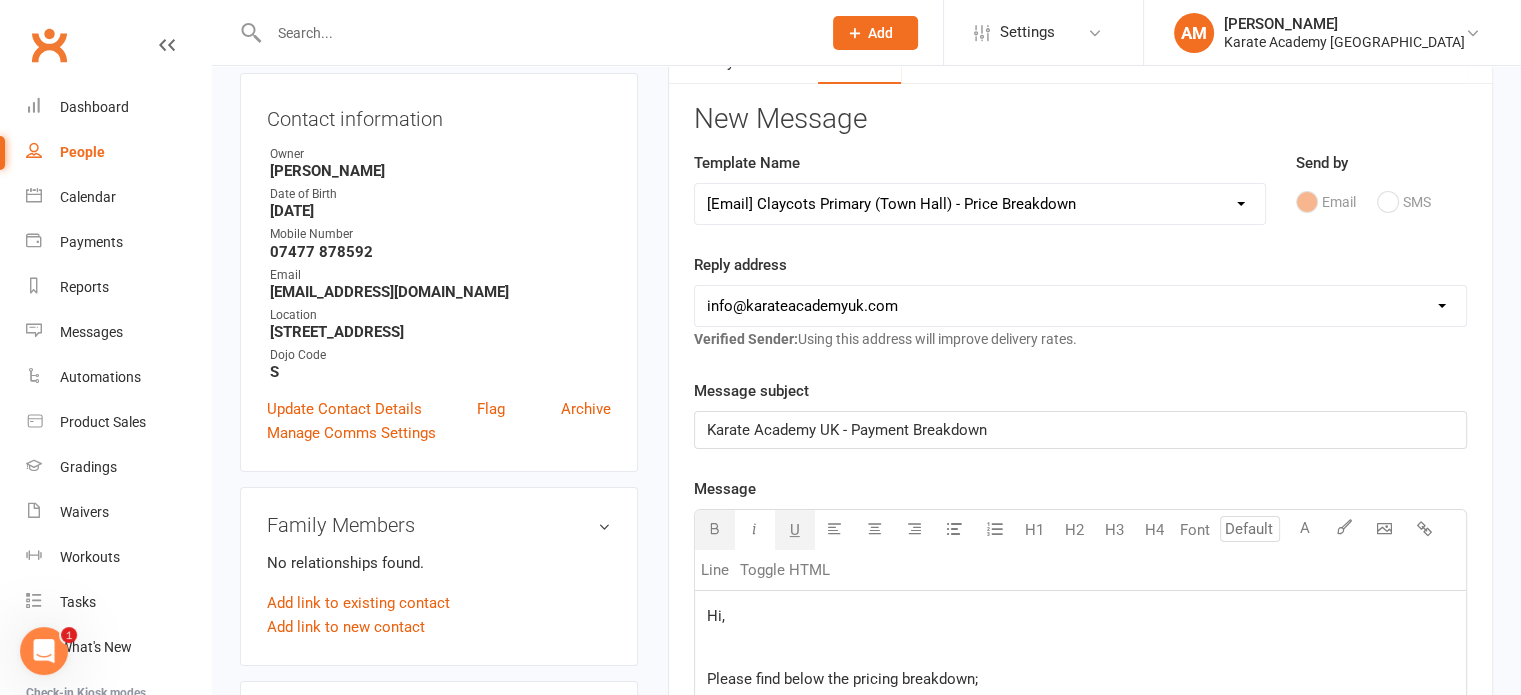 click on "hello@clubworx.com info@karateacademyuk.com arun.malhan@karateacademyuk.com ahmer.rajpoot@karateacademyuk.com vicky.birch@karateacademyuk.com arun.joanes@karateacademyuk.com mansoor.malik@karateacademyuk.com muhammad.wasti@karateacademyuk.com" at bounding box center (1080, 306) 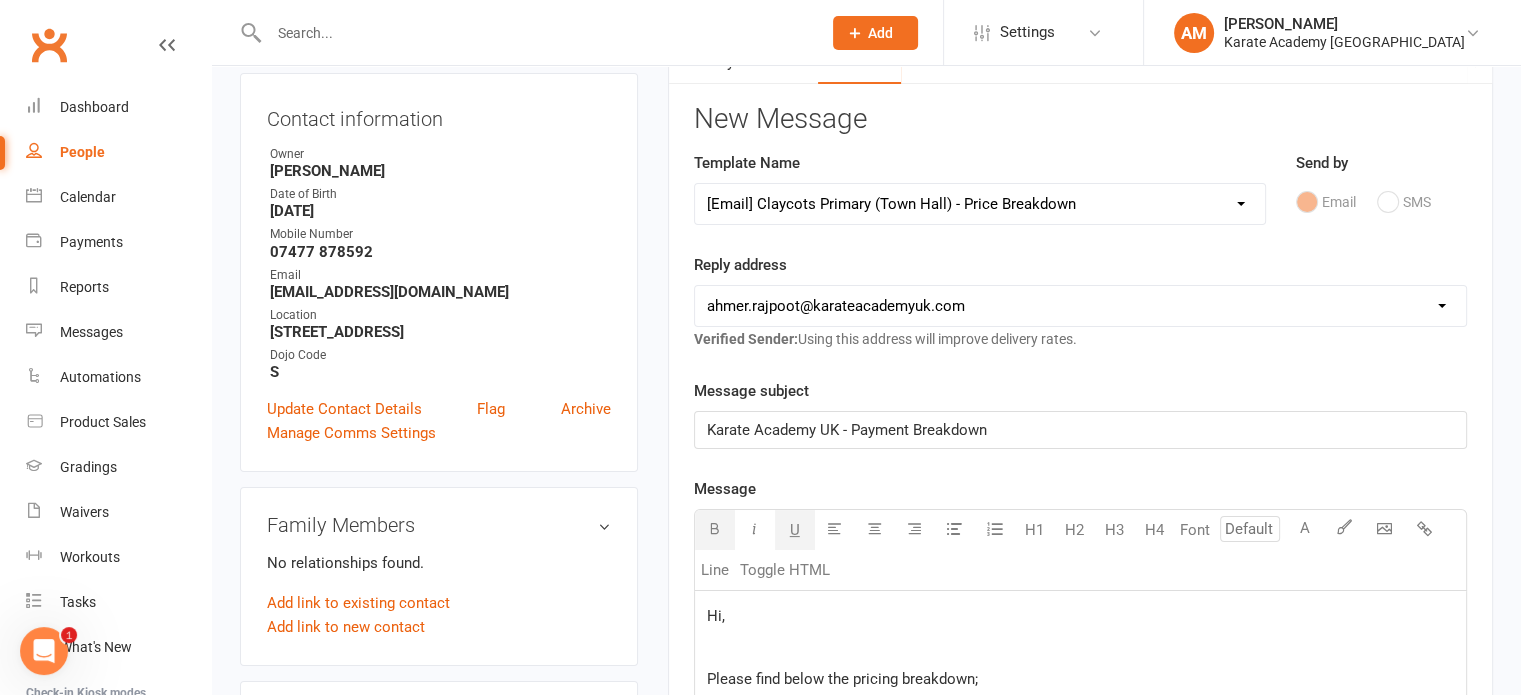 click on "hello@clubworx.com info@karateacademyuk.com arun.malhan@karateacademyuk.com ahmer.rajpoot@karateacademyuk.com vicky.birch@karateacademyuk.com arun.joanes@karateacademyuk.com mansoor.malik@karateacademyuk.com muhammad.wasti@karateacademyuk.com" at bounding box center [1080, 306] 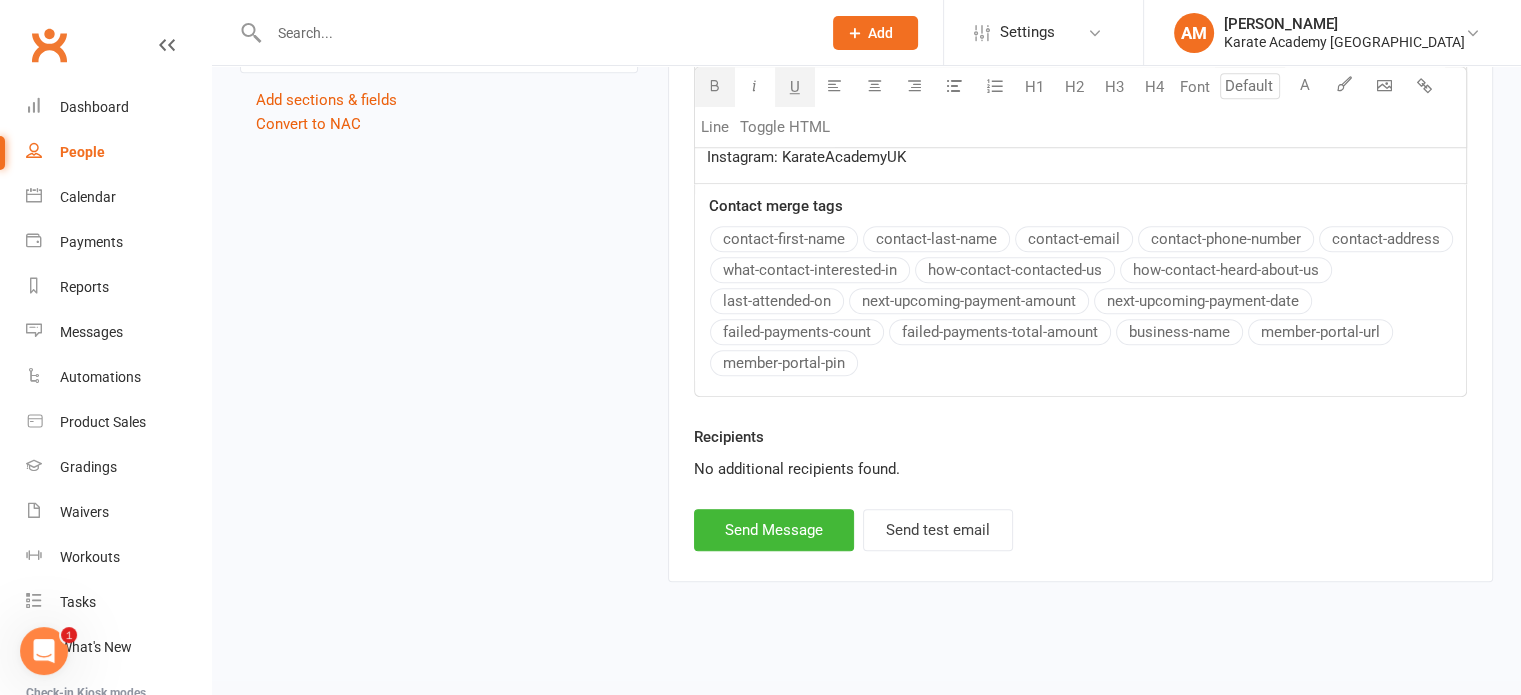 scroll, scrollTop: 1660, scrollLeft: 0, axis: vertical 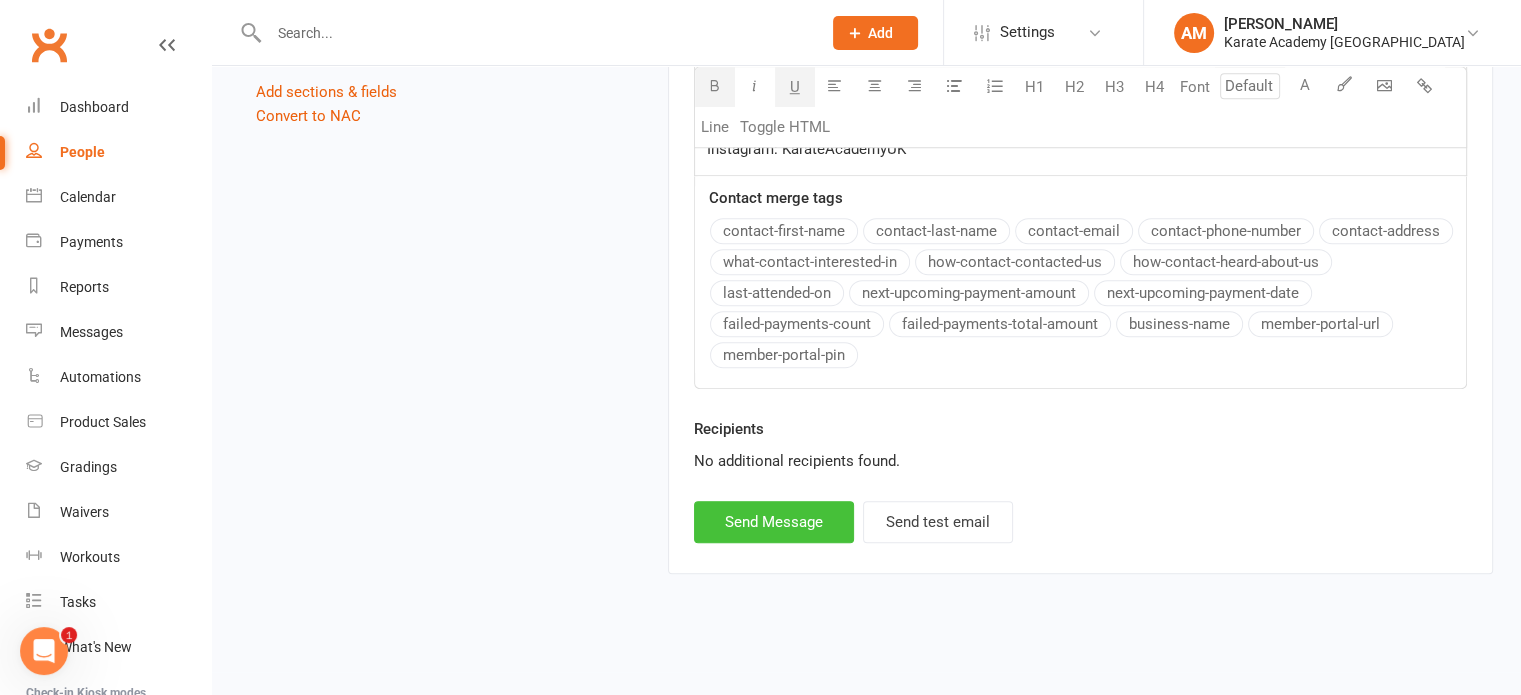 click on "Send Message" at bounding box center (774, 522) 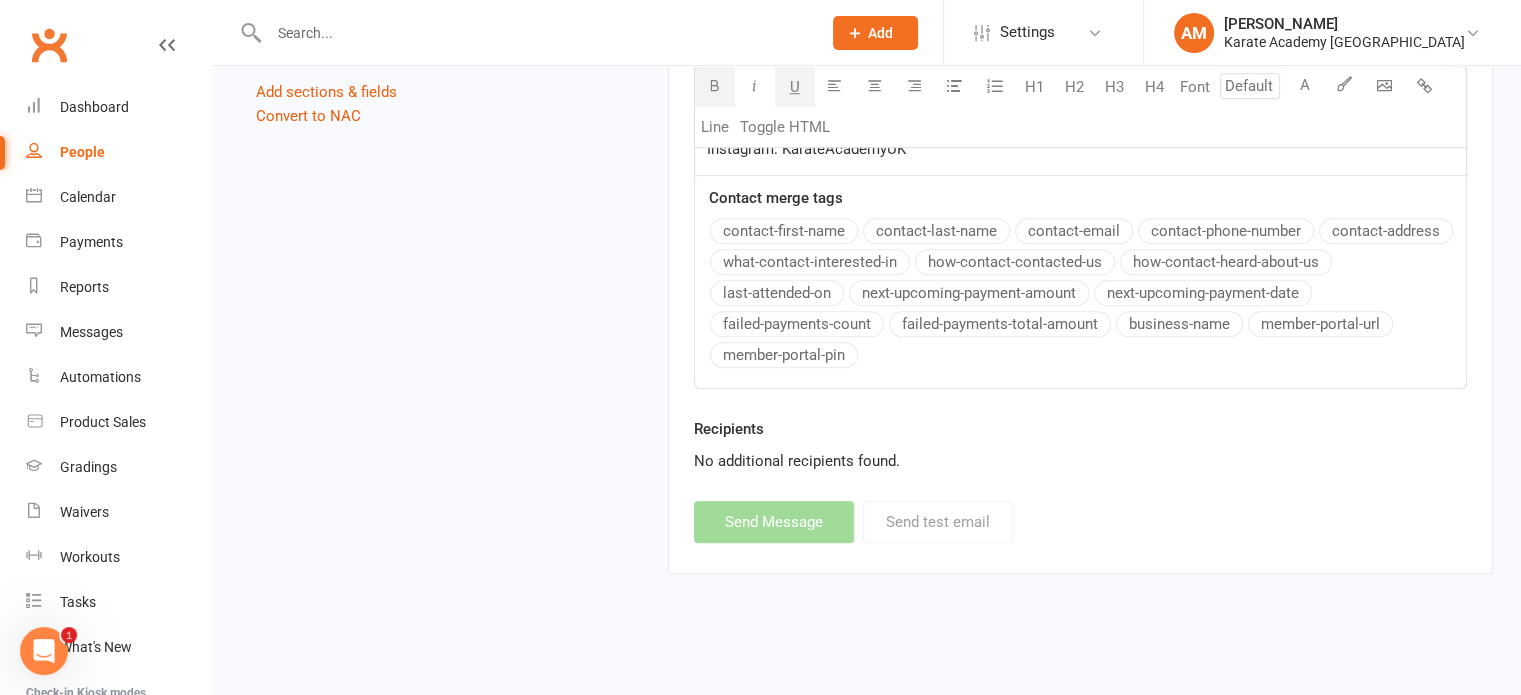 select 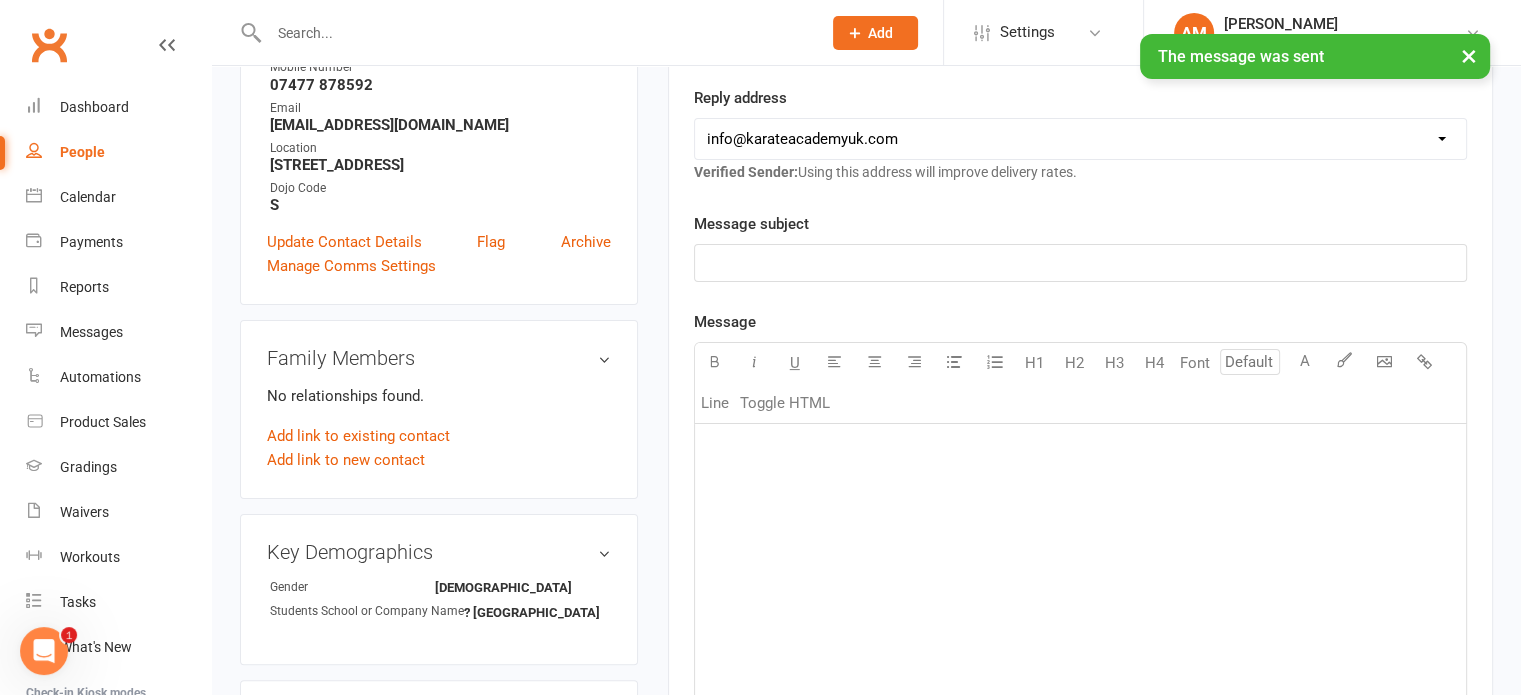 scroll, scrollTop: 152, scrollLeft: 0, axis: vertical 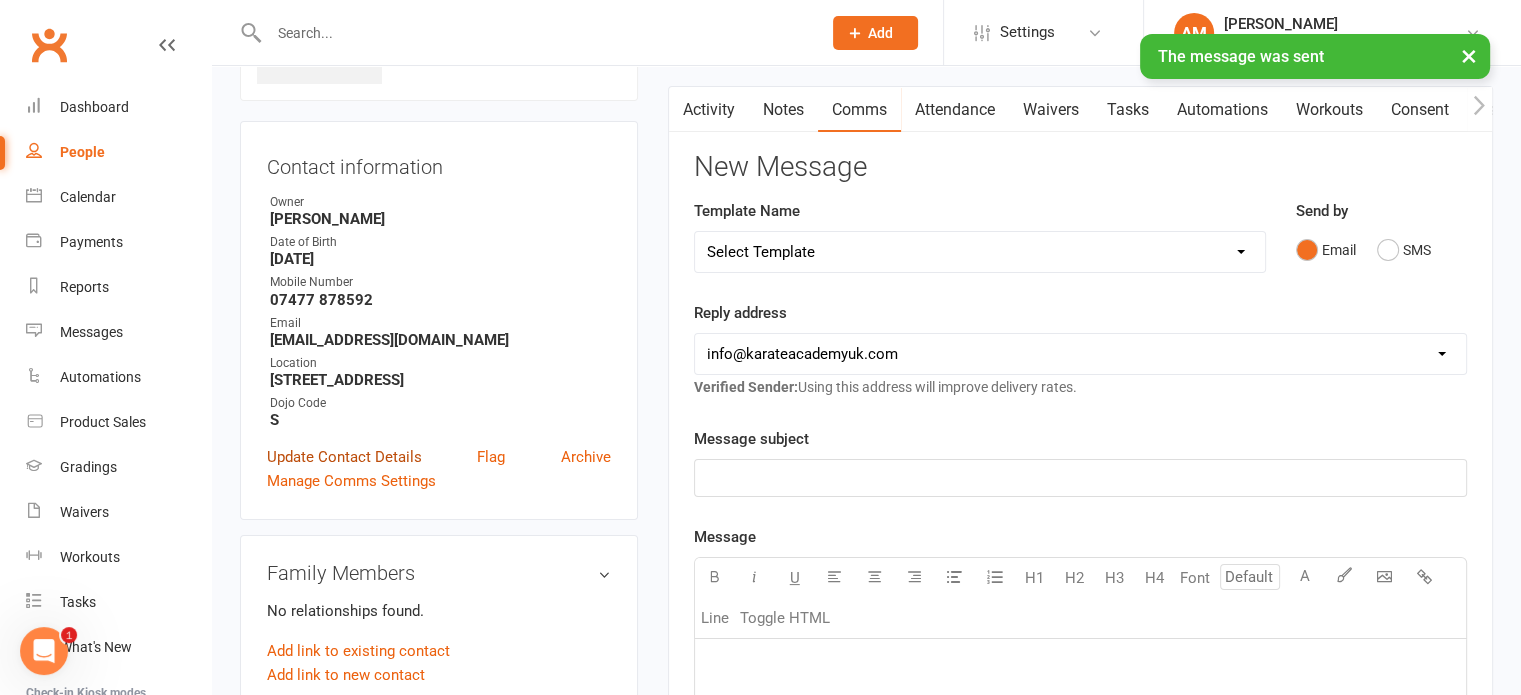 click on "Update Contact Details" at bounding box center (344, 457) 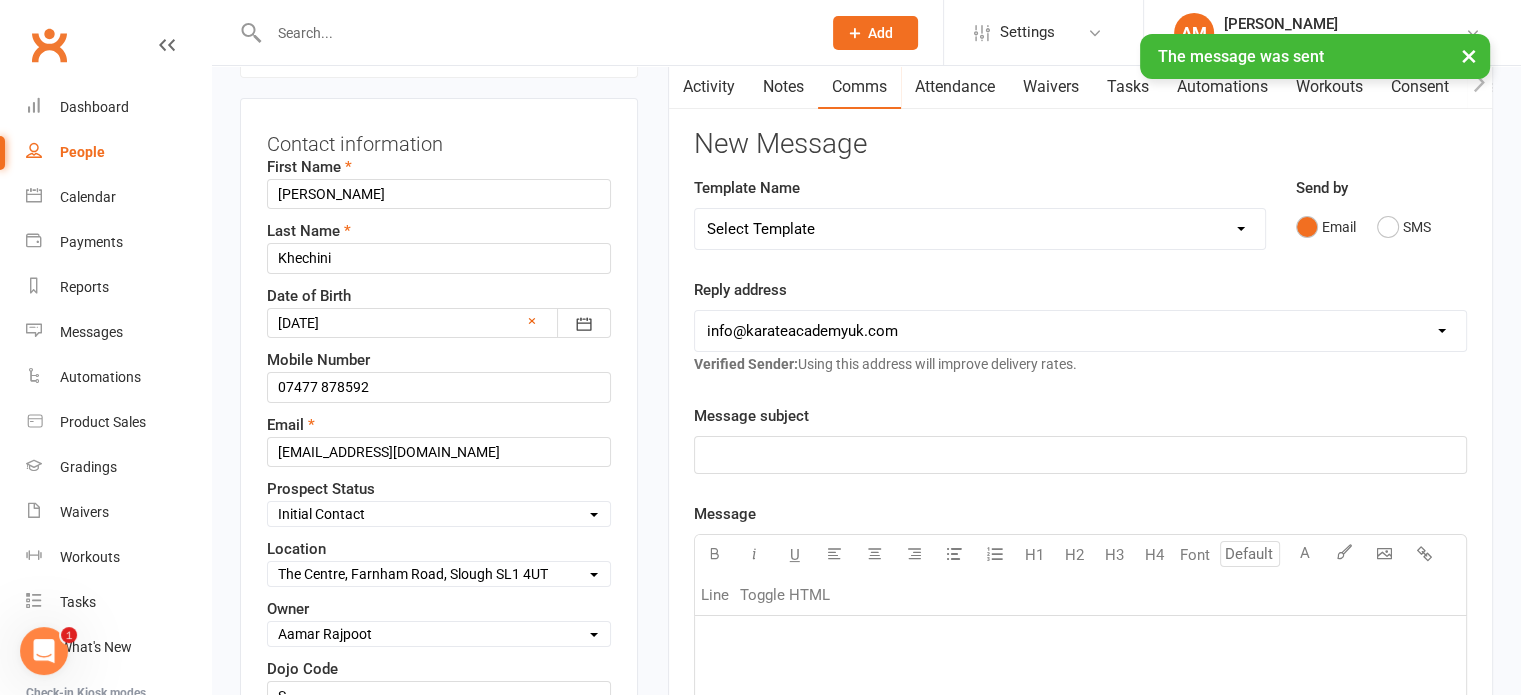scroll, scrollTop: 394, scrollLeft: 0, axis: vertical 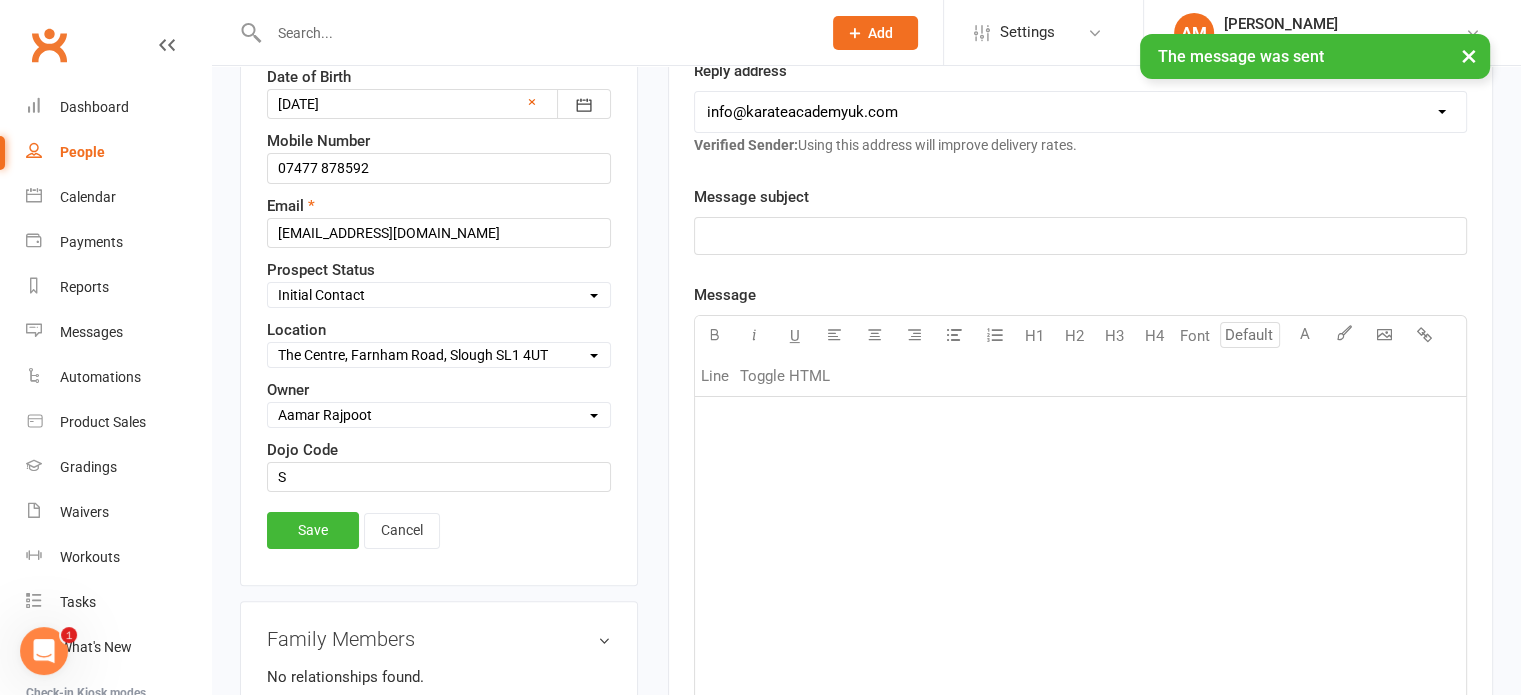 click on "Select Owner Aamar Rajpoot Yaseen Rajpoot NEW USER TEST Arun Malhan Suhail Ibrahim Ahmer Rajpoot Elizabeth Hanna Victoria Birch Arun Joanes Mansoor Malik Muhammad Wasti" at bounding box center [439, 415] 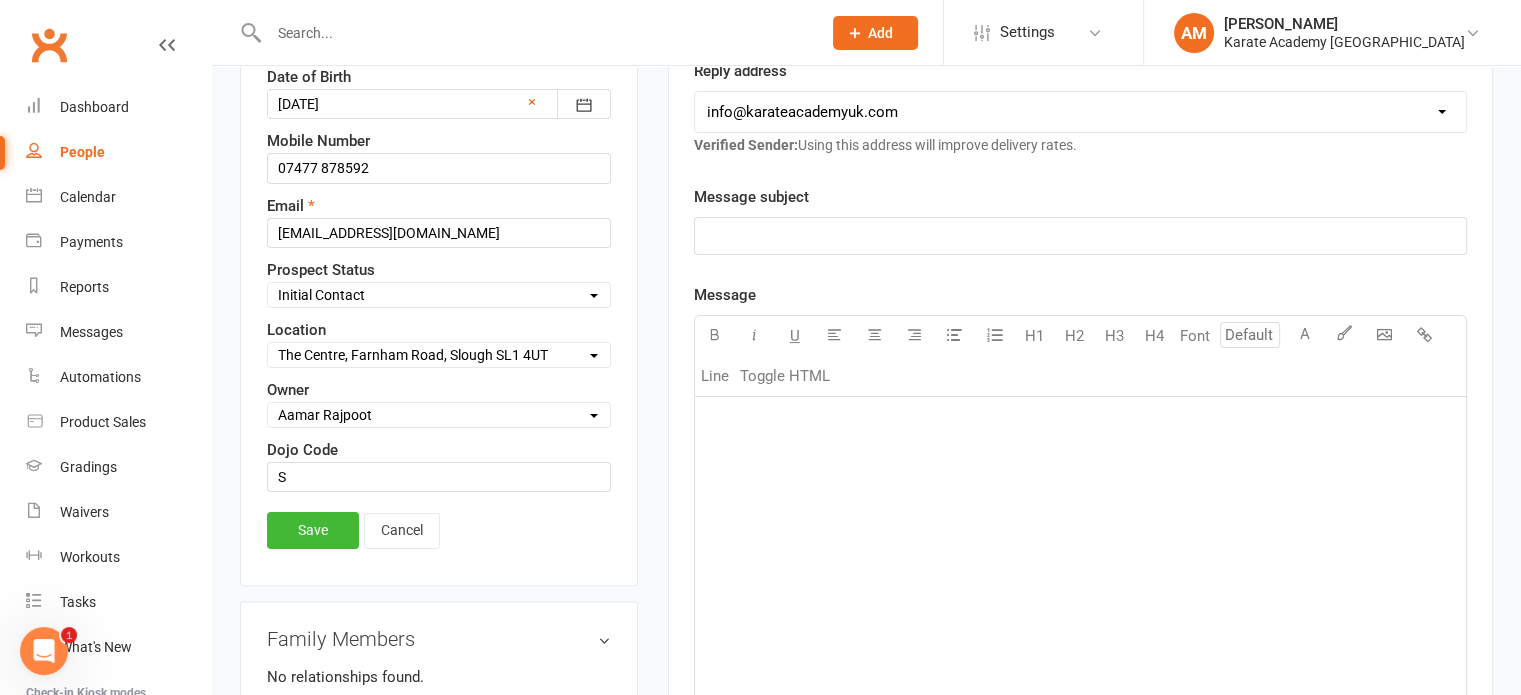 select on "5" 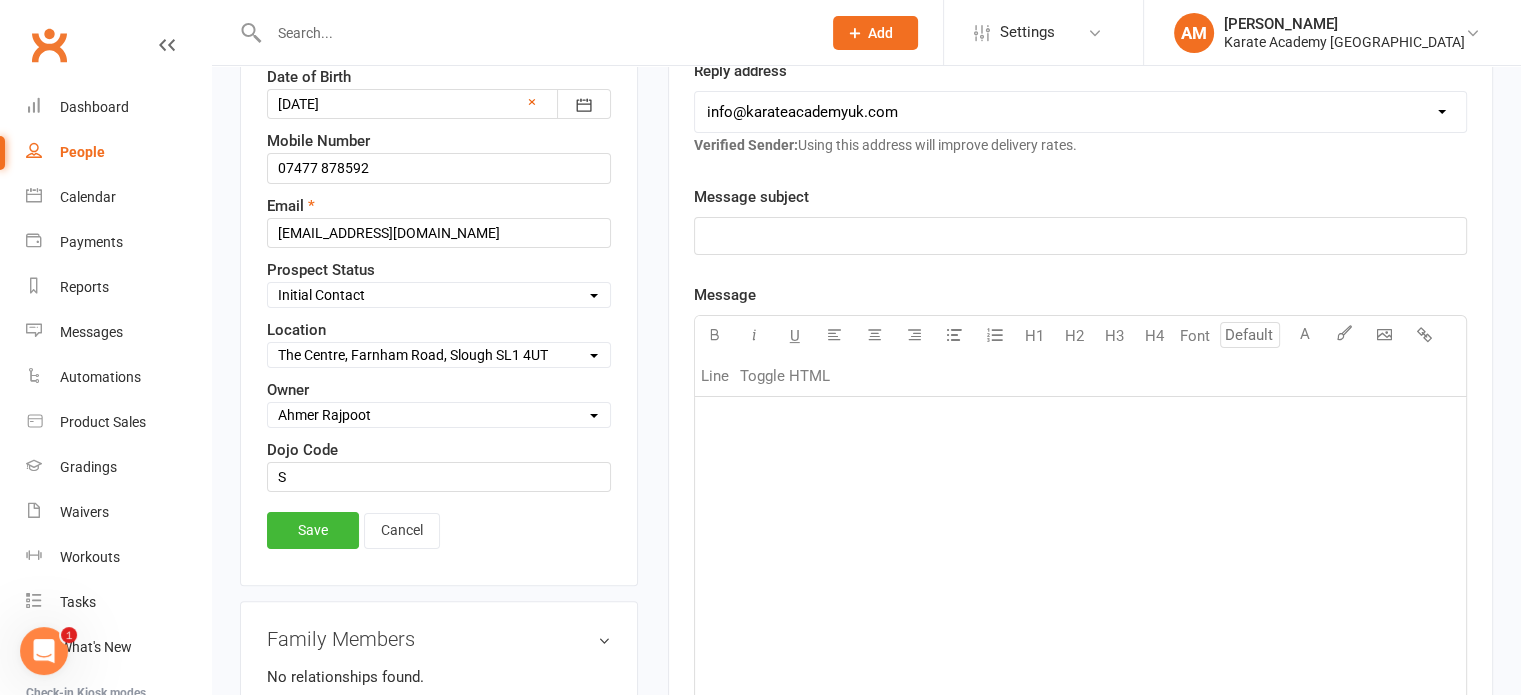 click on "Select Owner Aamar Rajpoot Yaseen Rajpoot NEW USER TEST Arun Malhan Suhail Ibrahim Ahmer Rajpoot Elizabeth Hanna Victoria Birch Arun Joanes Mansoor Malik Muhammad Wasti" at bounding box center [439, 415] 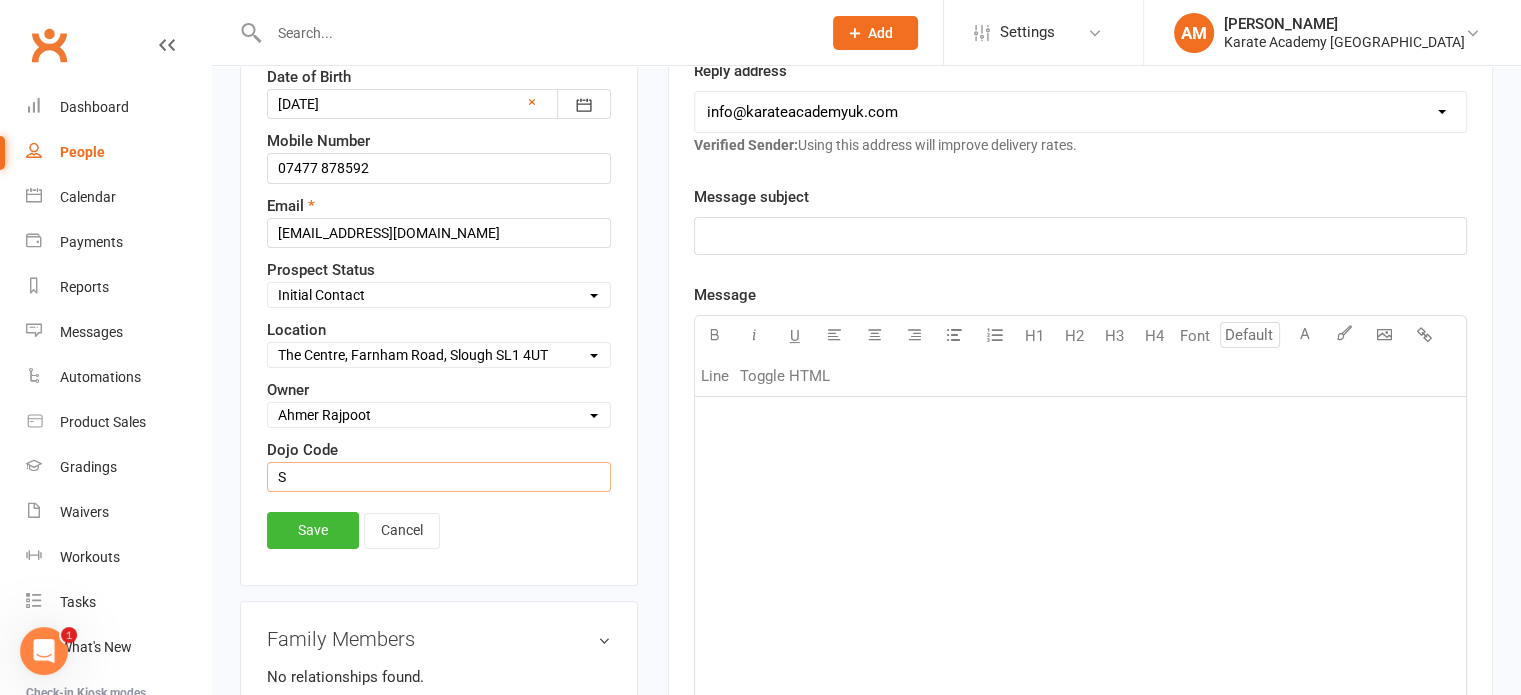 click on "S" at bounding box center (439, 477) 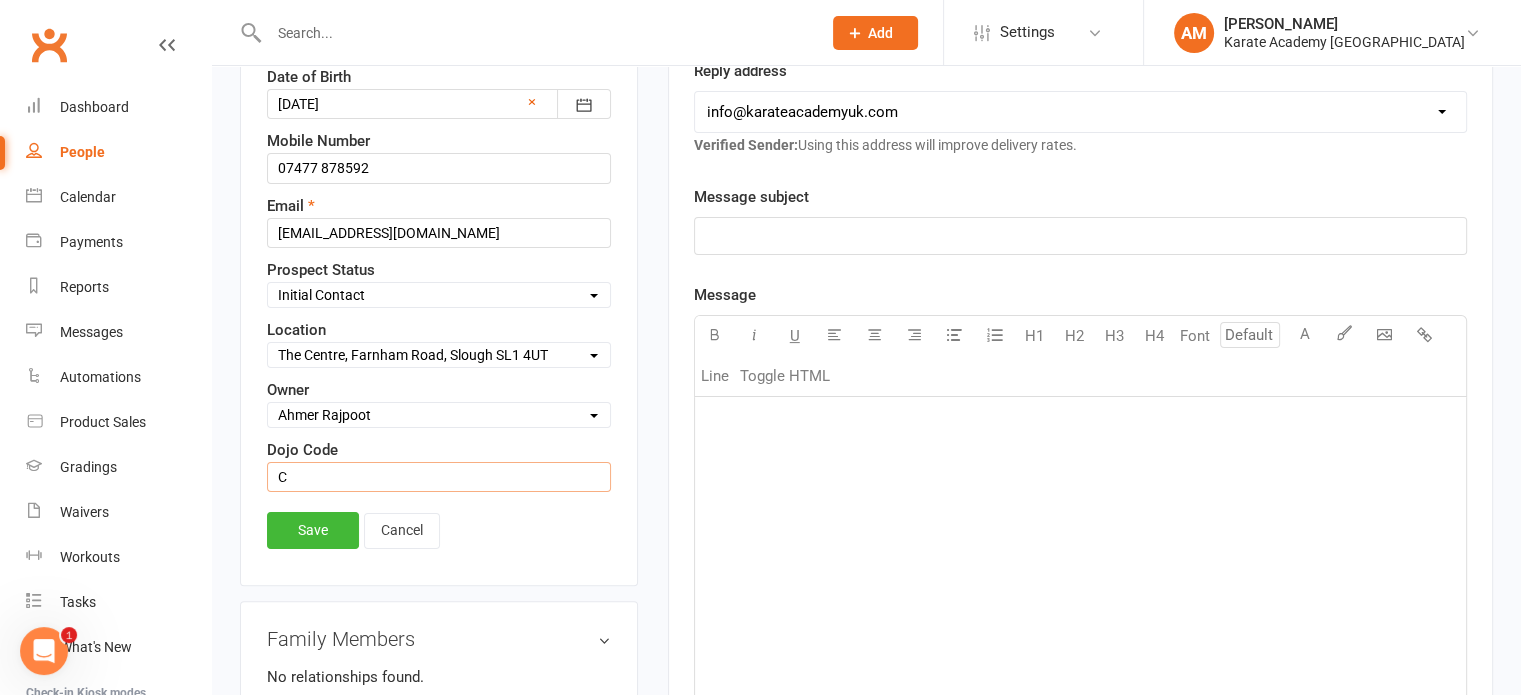 type on "C" 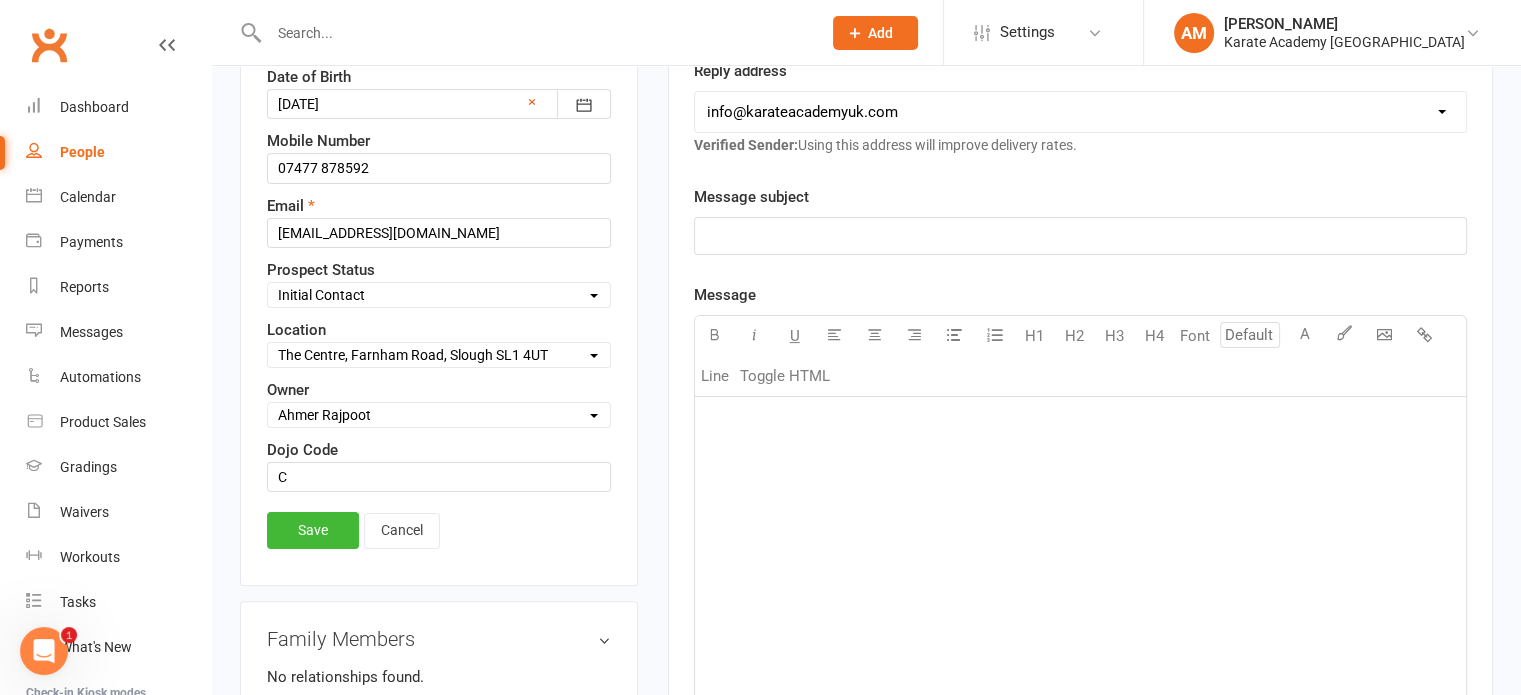 click on "Select Location Bookerhill Primary School, Field Road, High Wycombe HP12 4LR Cippenham Primary School, Elmshott Lane, Slough, SL1 5RB Claycots Primary Britwell Campus, Monksfield Way, Slough SL2 1QX Claycots Primary School Townhall Campus, Bath Road, Slough SL1 3UQ Dormers Wells Leisure Centre, Dormers Wells Lane, Southall UB1 3JB Kingsley Academy, Prince Regent Road, Hounslow TW3 1AX St Wilfrid's Church Hall, 24 Church Walk, Metheringham, Lincoln LN4 3HA The Centre, Farnham Road, Slough SL1 4UT Wolf Fields Primary School, Norwood Road, Southall UB2 4JS Wycombe Leisure Centre, Handy Cross, High Wycombe HP11 1UP" at bounding box center [439, 355] 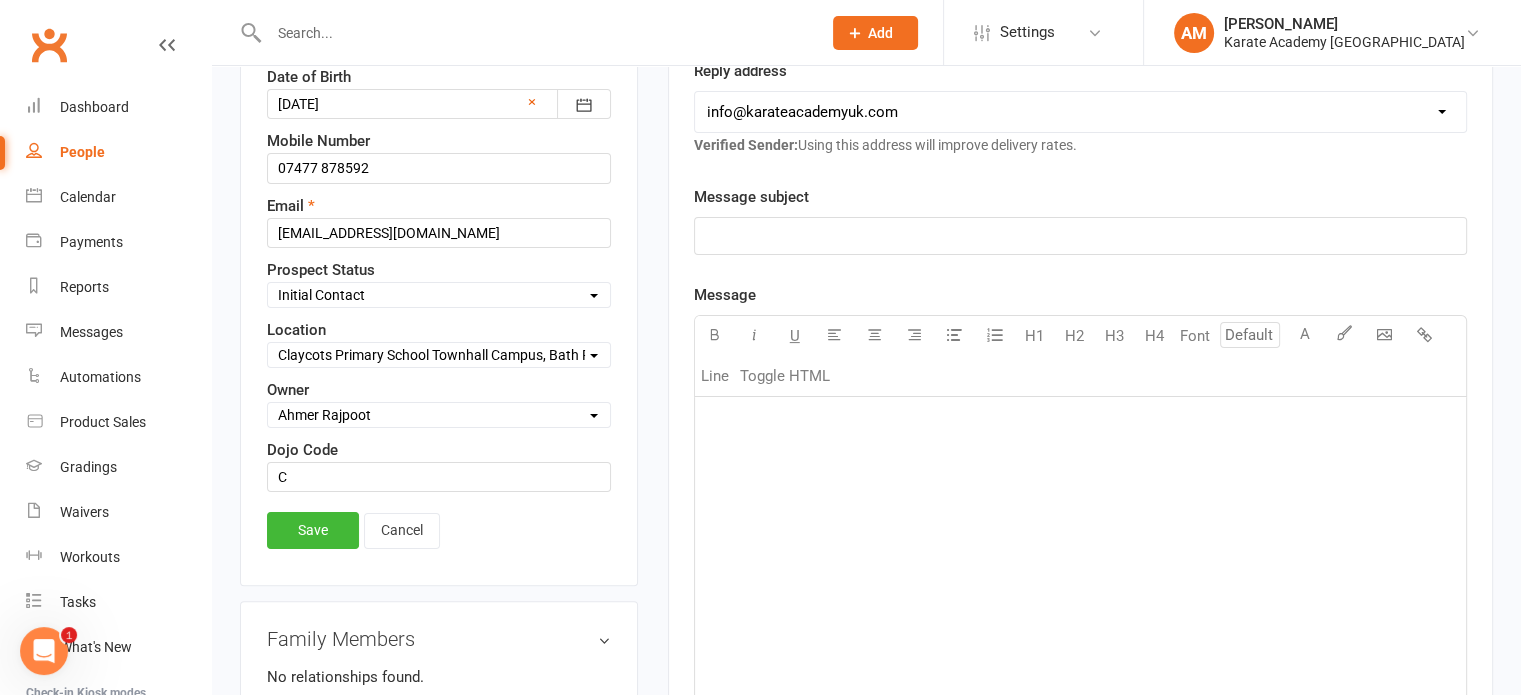 click on "Select Location Bookerhill Primary School, Field Road, High Wycombe HP12 4LR Cippenham Primary School, Elmshott Lane, Slough, SL1 5RB Claycots Primary Britwell Campus, Monksfield Way, Slough SL2 1QX Claycots Primary School Townhall Campus, Bath Road, Slough SL1 3UQ Dormers Wells Leisure Centre, Dormers Wells Lane, Southall UB1 3JB Kingsley Academy, Prince Regent Road, Hounslow TW3 1AX St Wilfrid's Church Hall, 24 Church Walk, Metheringham, Lincoln LN4 3HA The Centre, Farnham Road, Slough SL1 4UT Wolf Fields Primary School, Norwood Road, Southall UB2 4JS Wycombe Leisure Centre, Handy Cross, High Wycombe HP11 1UP" at bounding box center [439, 355] 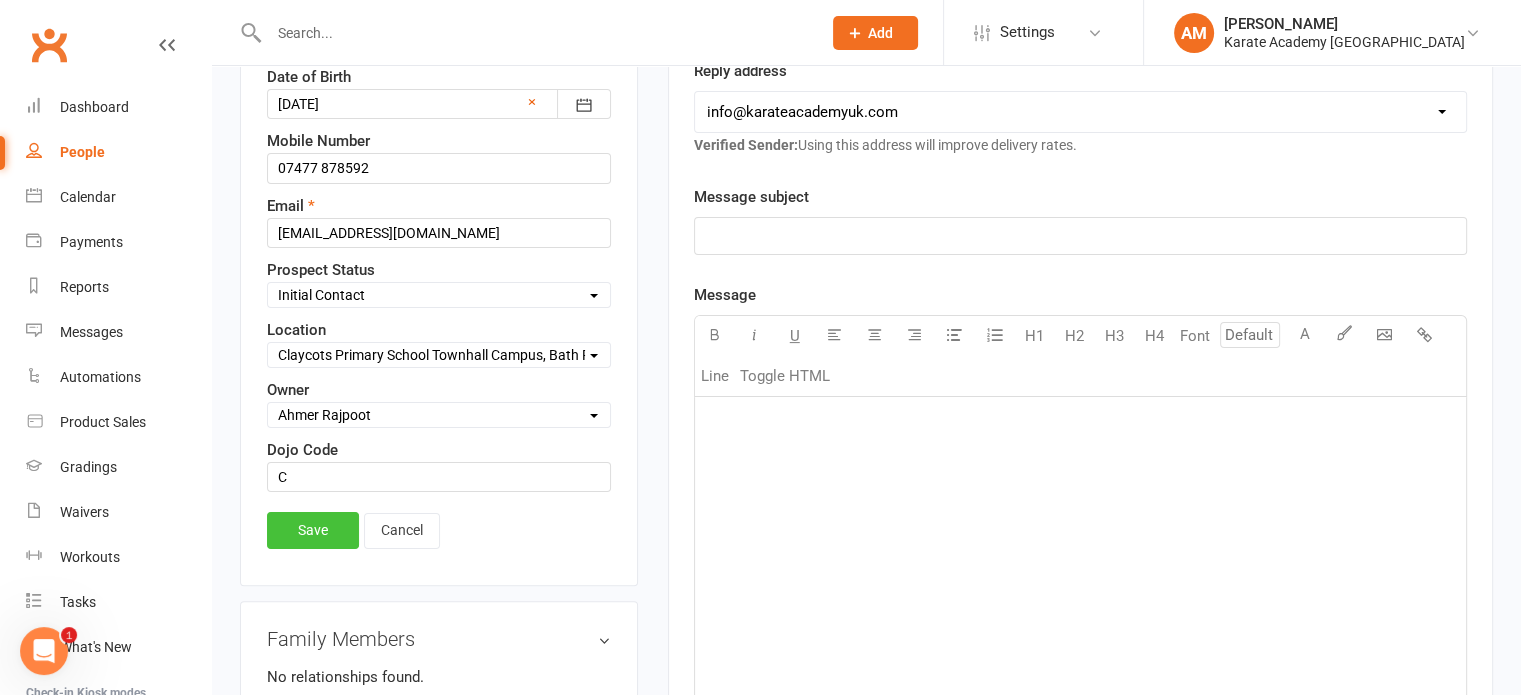 click on "Save" at bounding box center [313, 530] 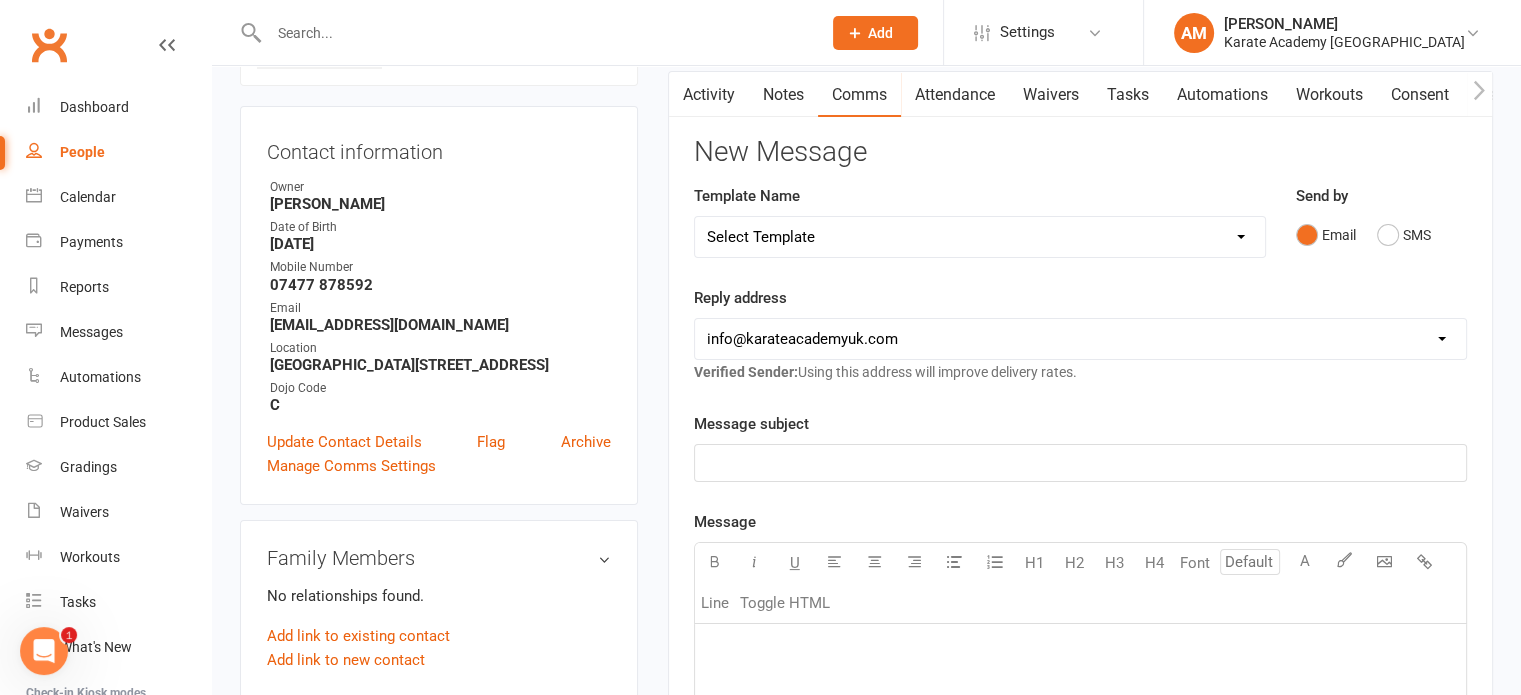 scroll, scrollTop: 0, scrollLeft: 0, axis: both 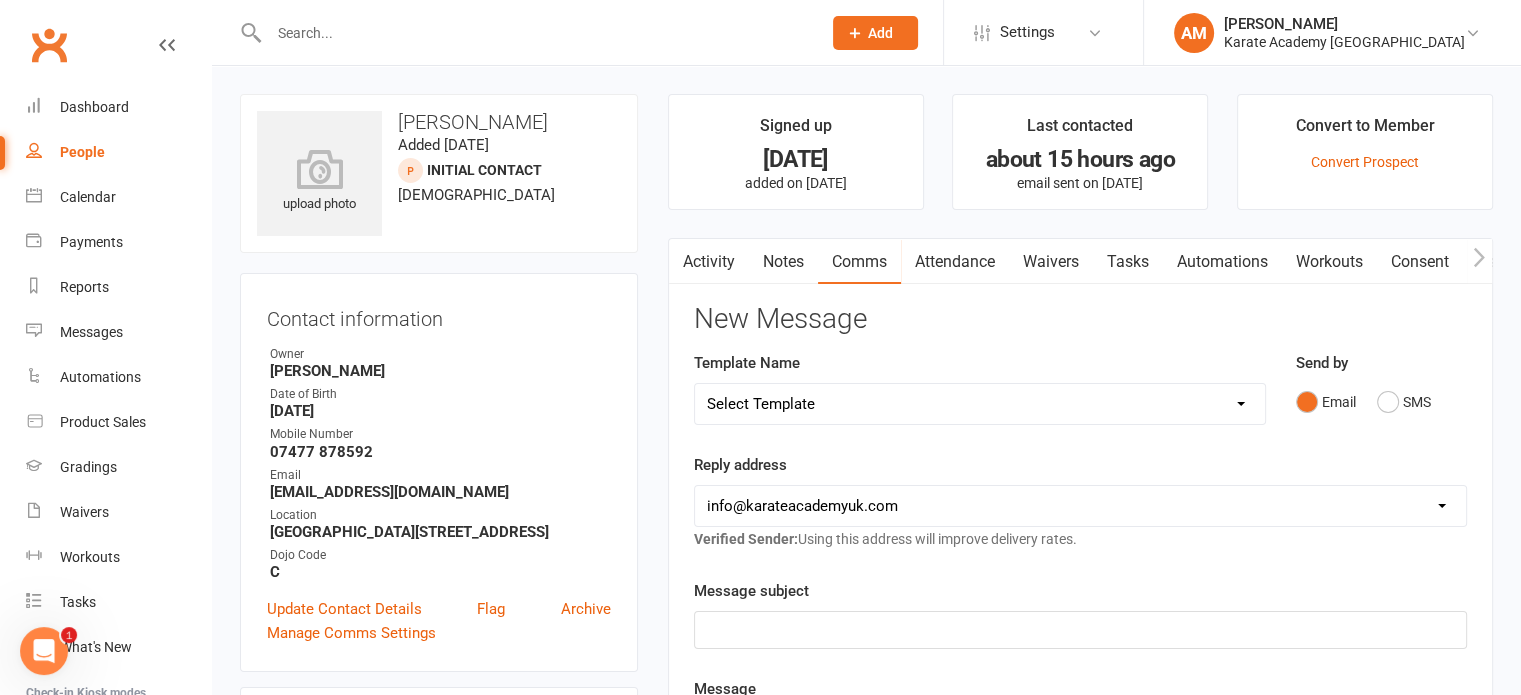 click on "Activity" at bounding box center [709, 262] 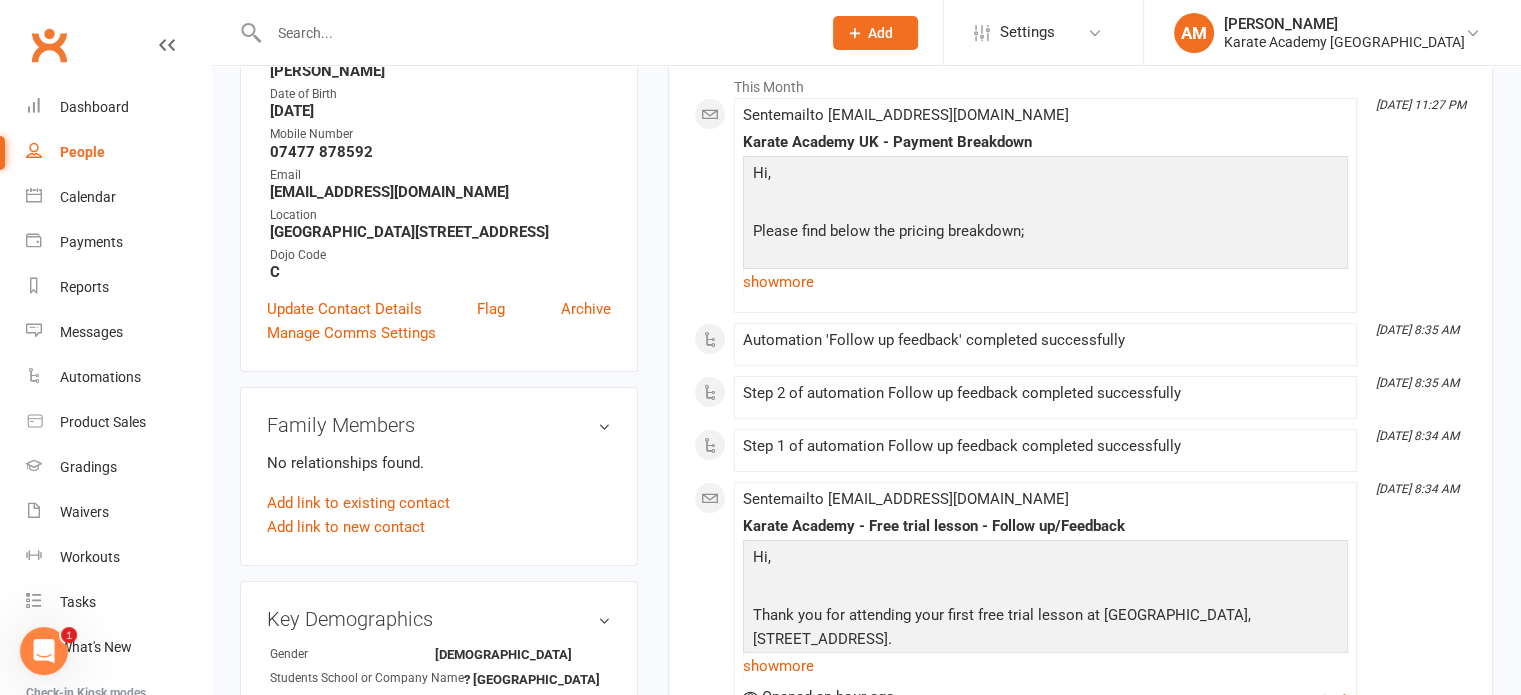 scroll, scrollTop: 0, scrollLeft: 0, axis: both 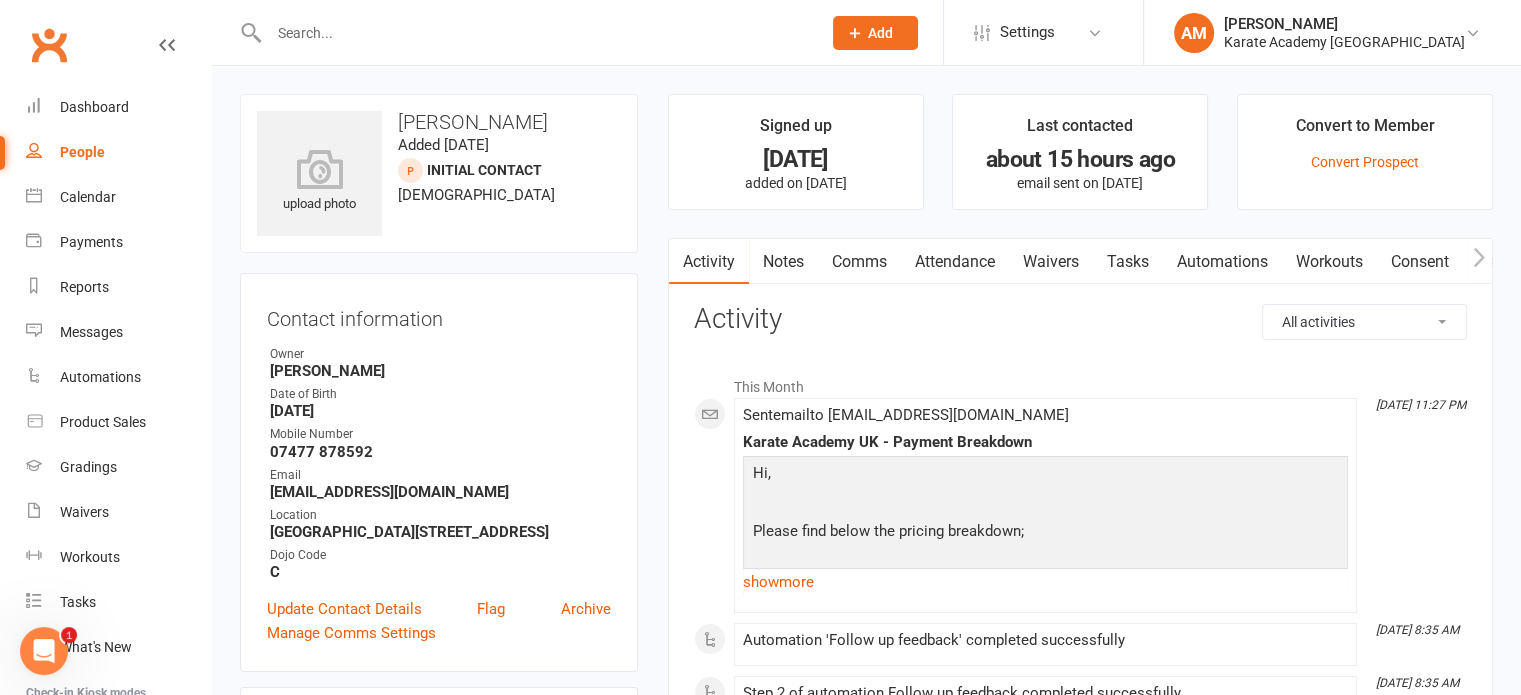 click on "Signed up 2 days ago added on 11 Jul 2025 Last contacted about 15 hours ago email sent on 12 Jul 2025 Convert to Member Convert Prospect" at bounding box center (1080, 152) 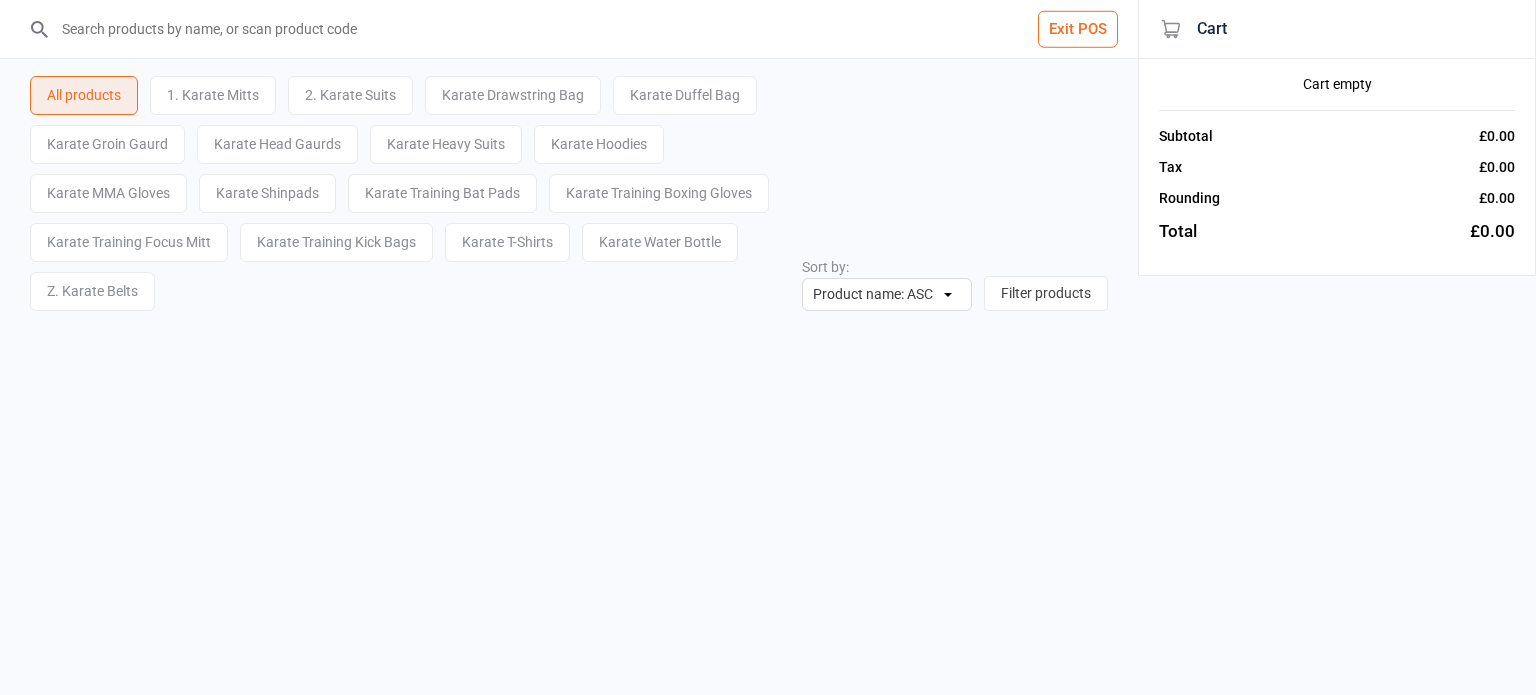 scroll, scrollTop: 0, scrollLeft: 0, axis: both 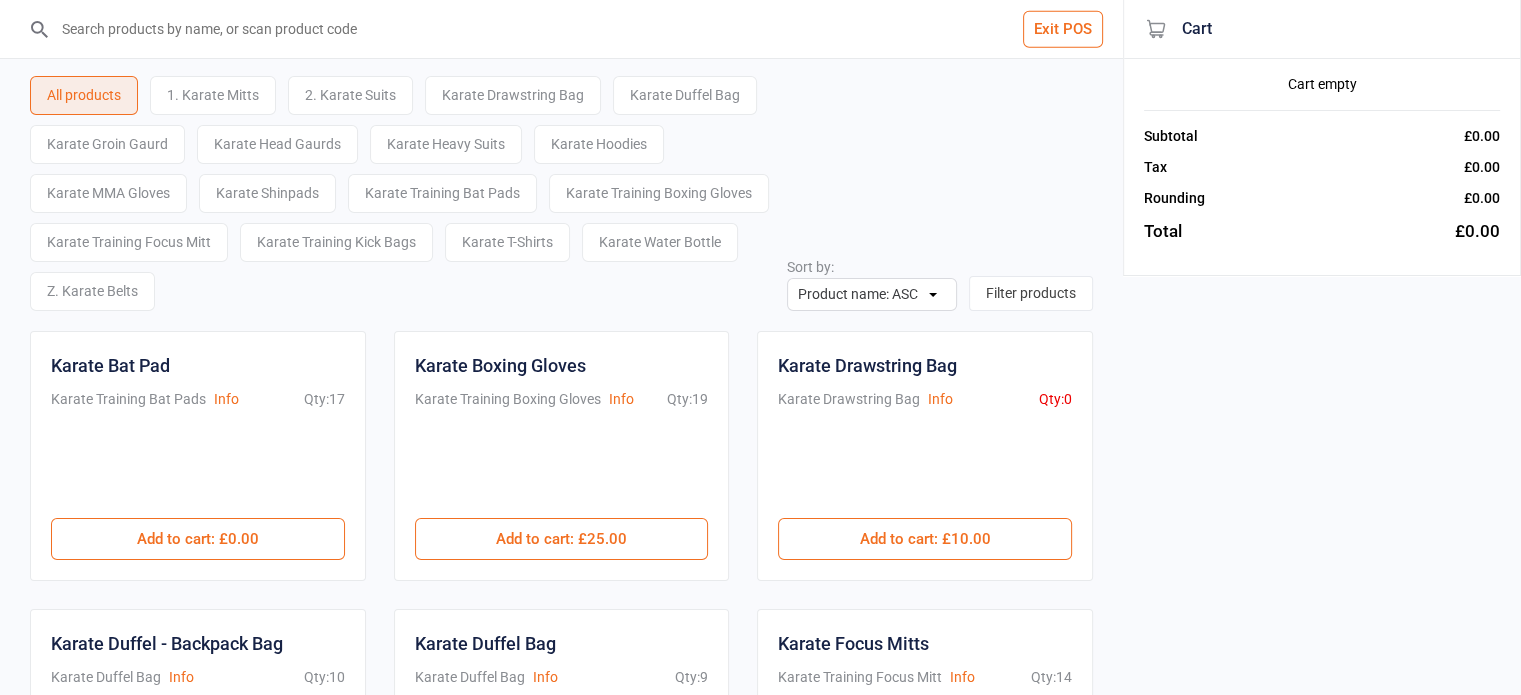 click on "2. Karate Suits" at bounding box center [350, 95] 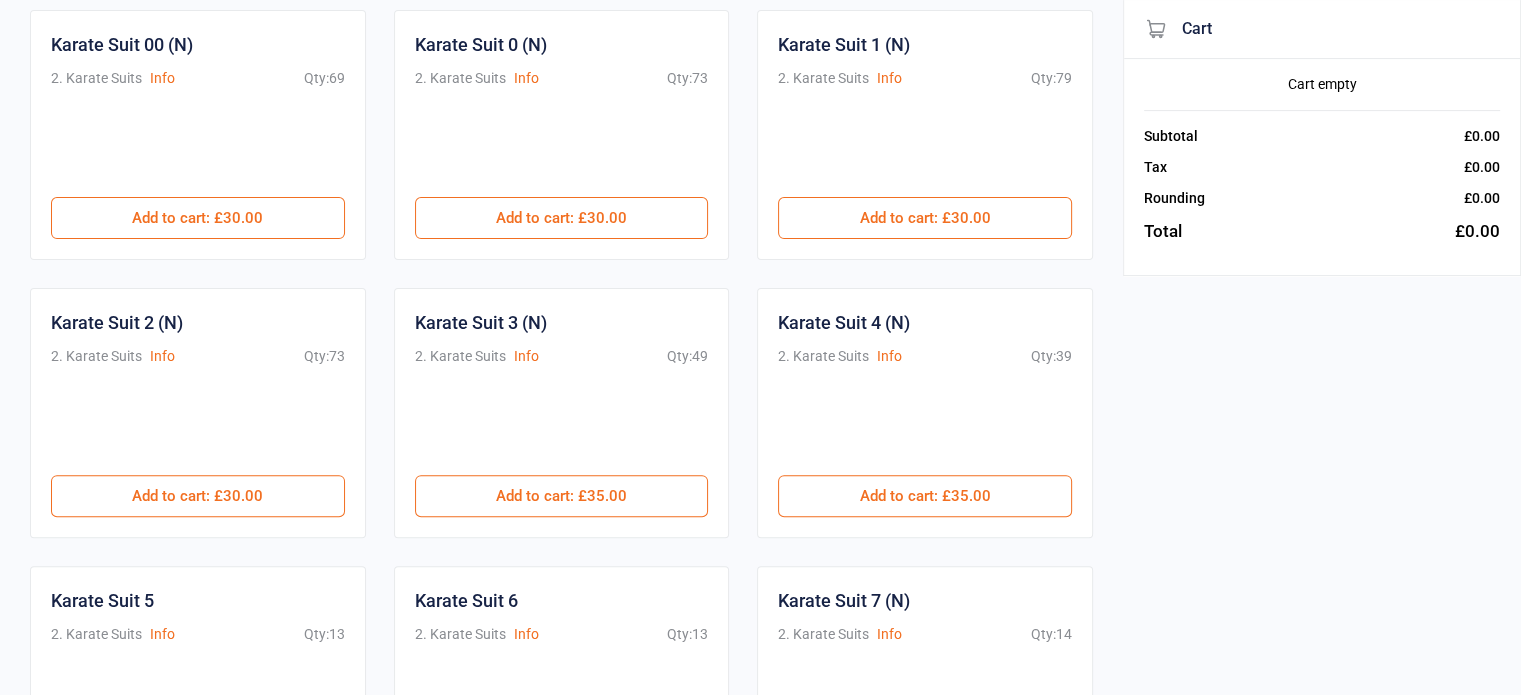 scroll, scrollTop: 600, scrollLeft: 0, axis: vertical 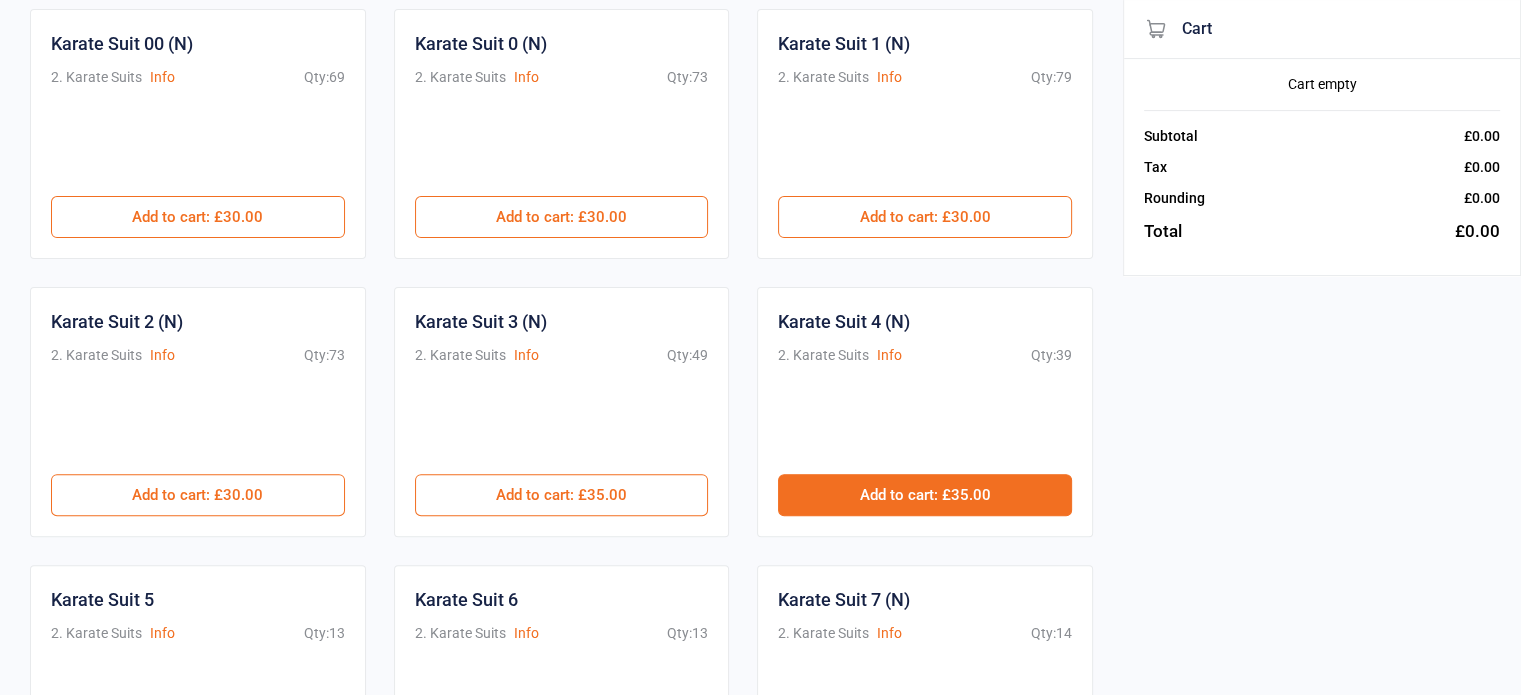 click on "Add to cart :   £35.00" at bounding box center (925, 495) 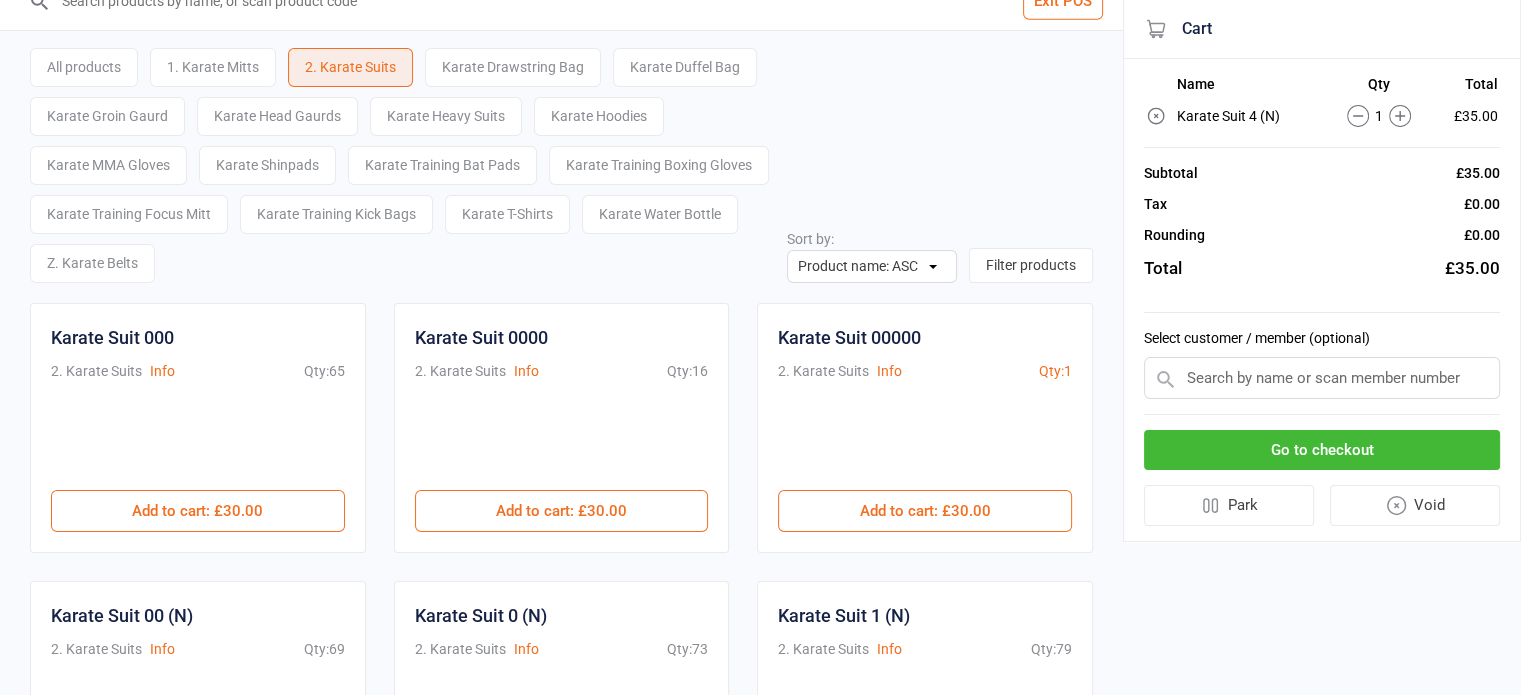 scroll, scrollTop: 0, scrollLeft: 0, axis: both 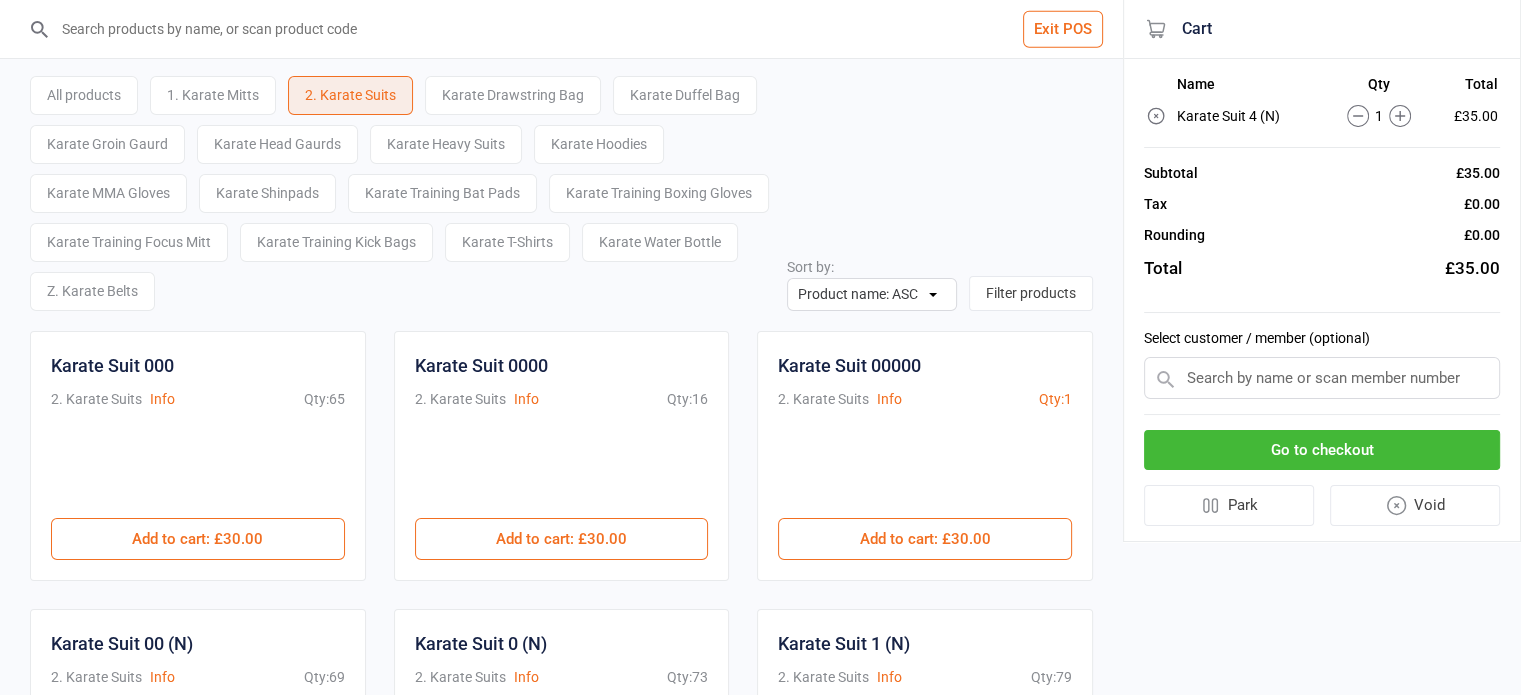 click on "1. Karate Mitts" at bounding box center (213, 95) 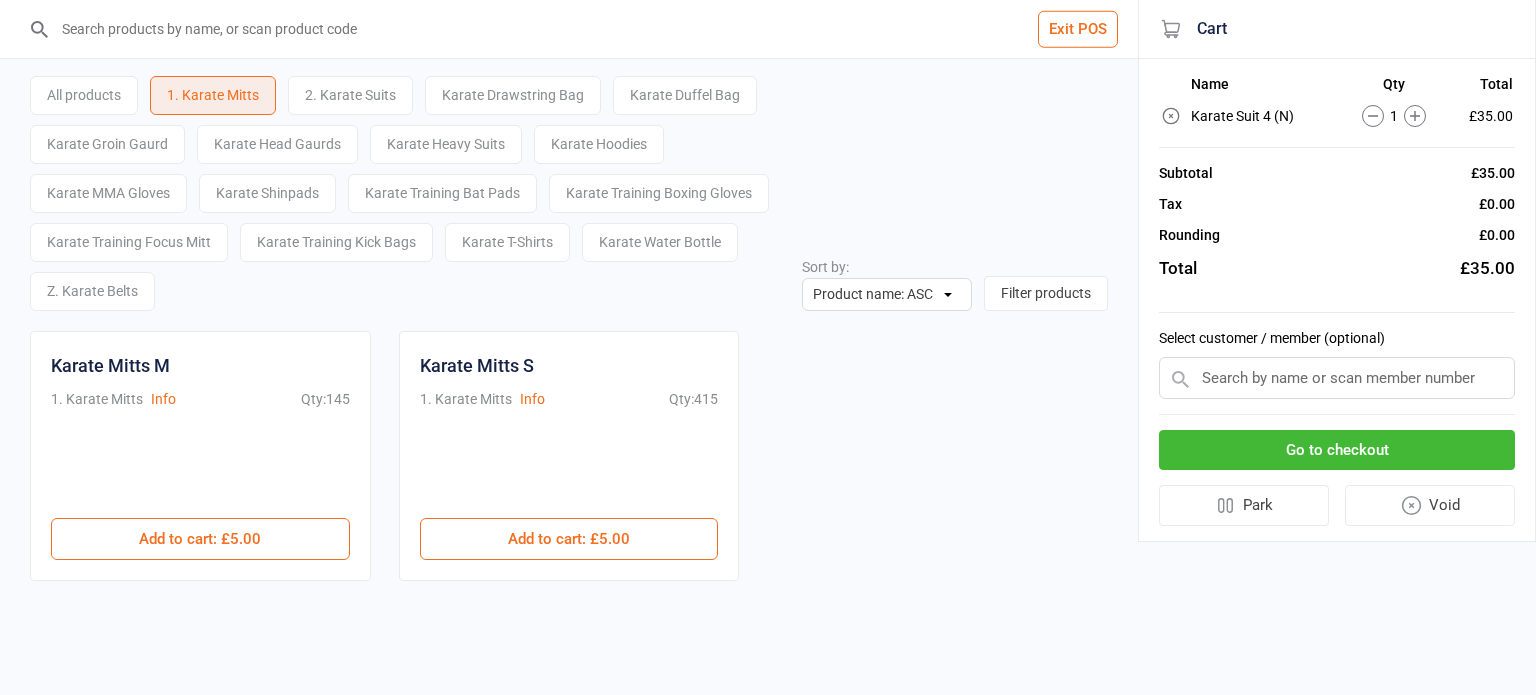 click on "Karate MMA Gloves" at bounding box center [108, 193] 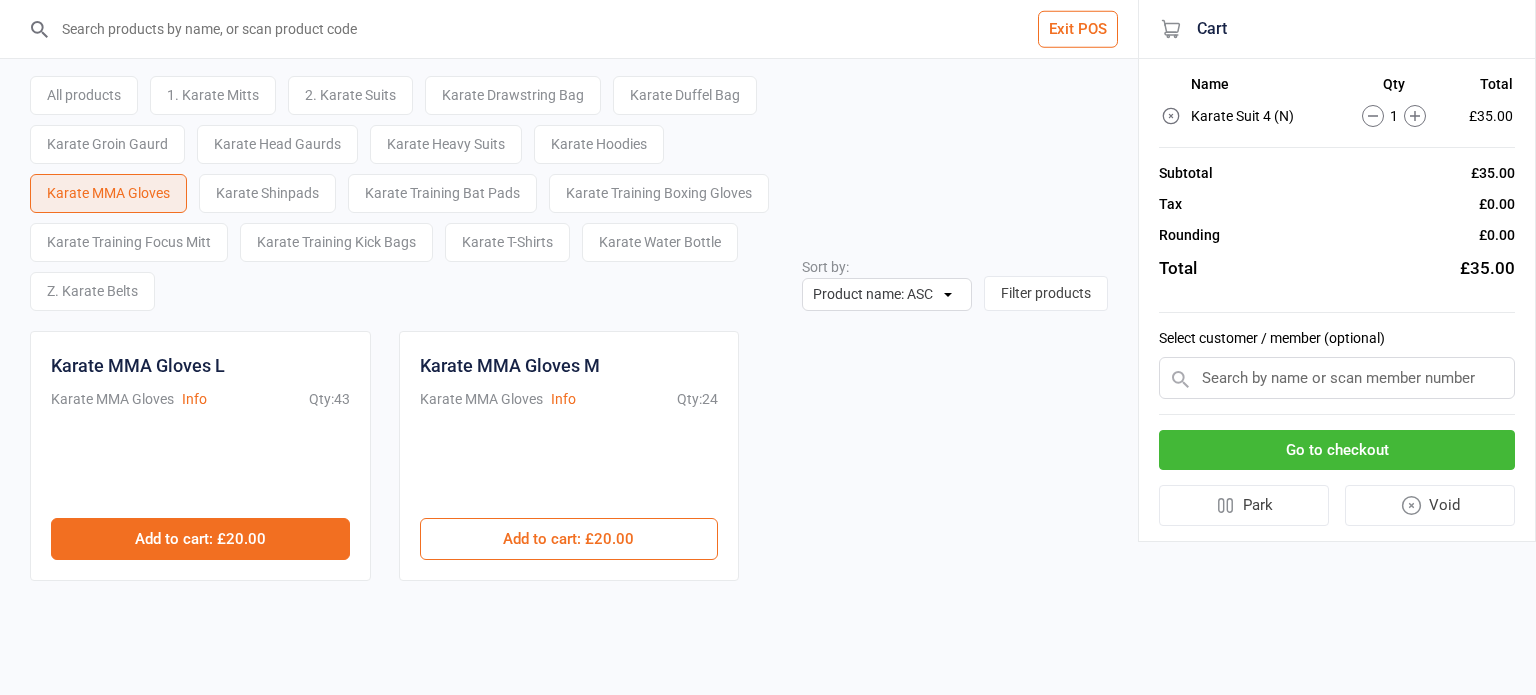 click on "Add to cart :   £20.00" at bounding box center [200, 539] 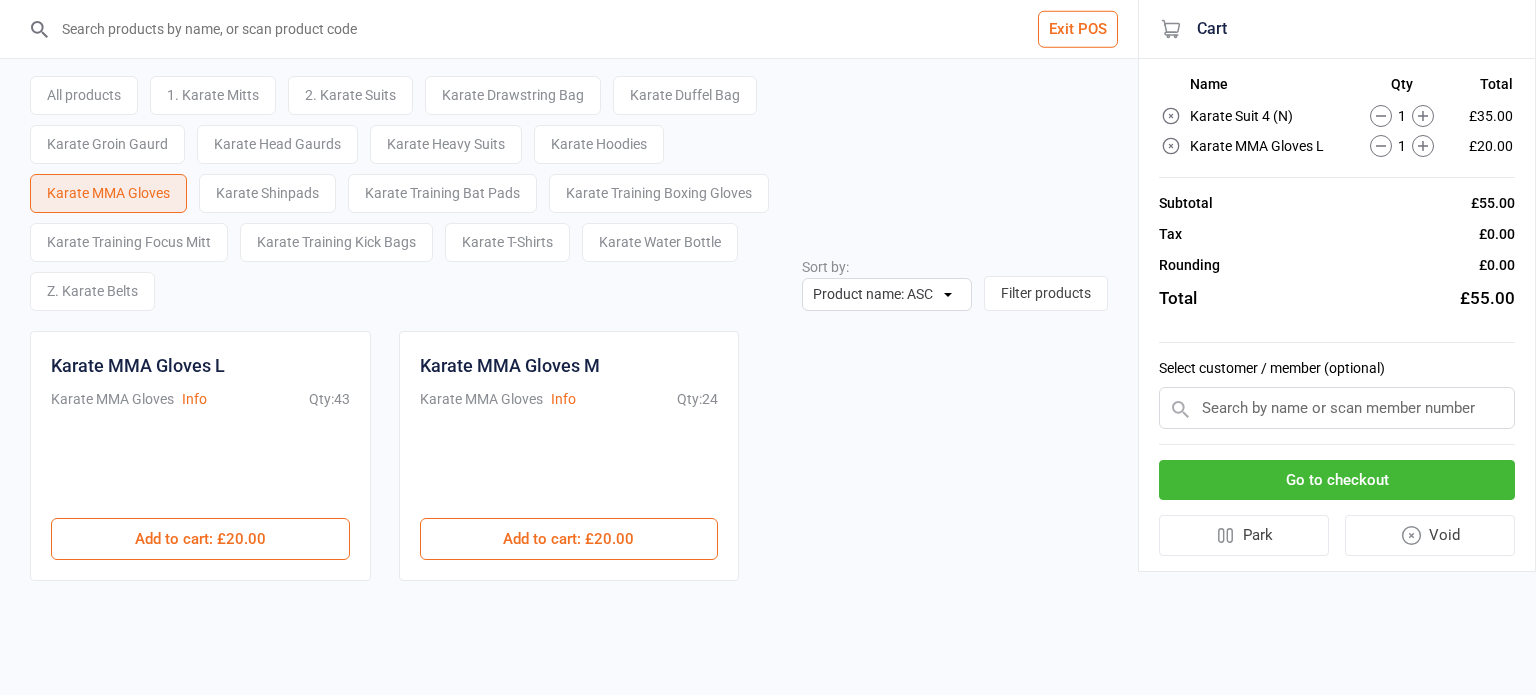 click at bounding box center (1337, 408) 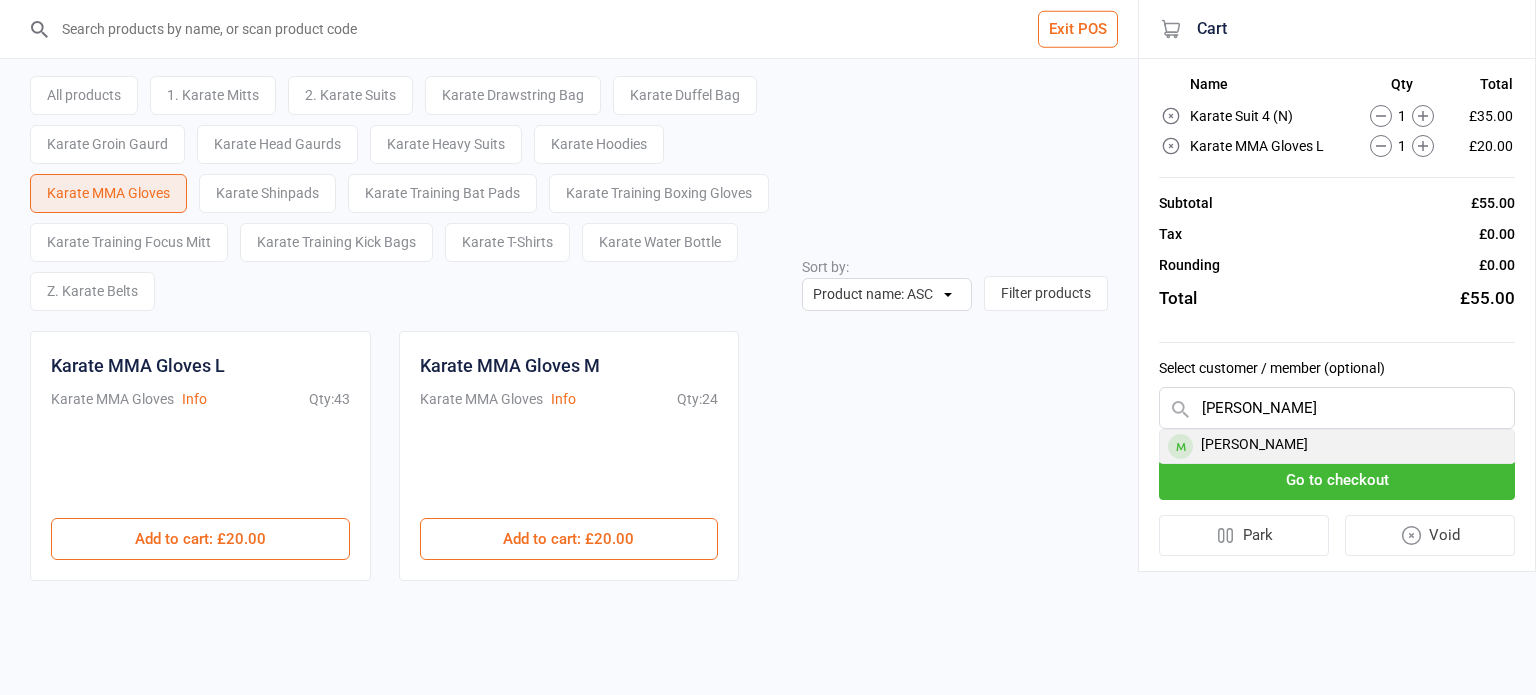 type on "[PERSON_NAME]" 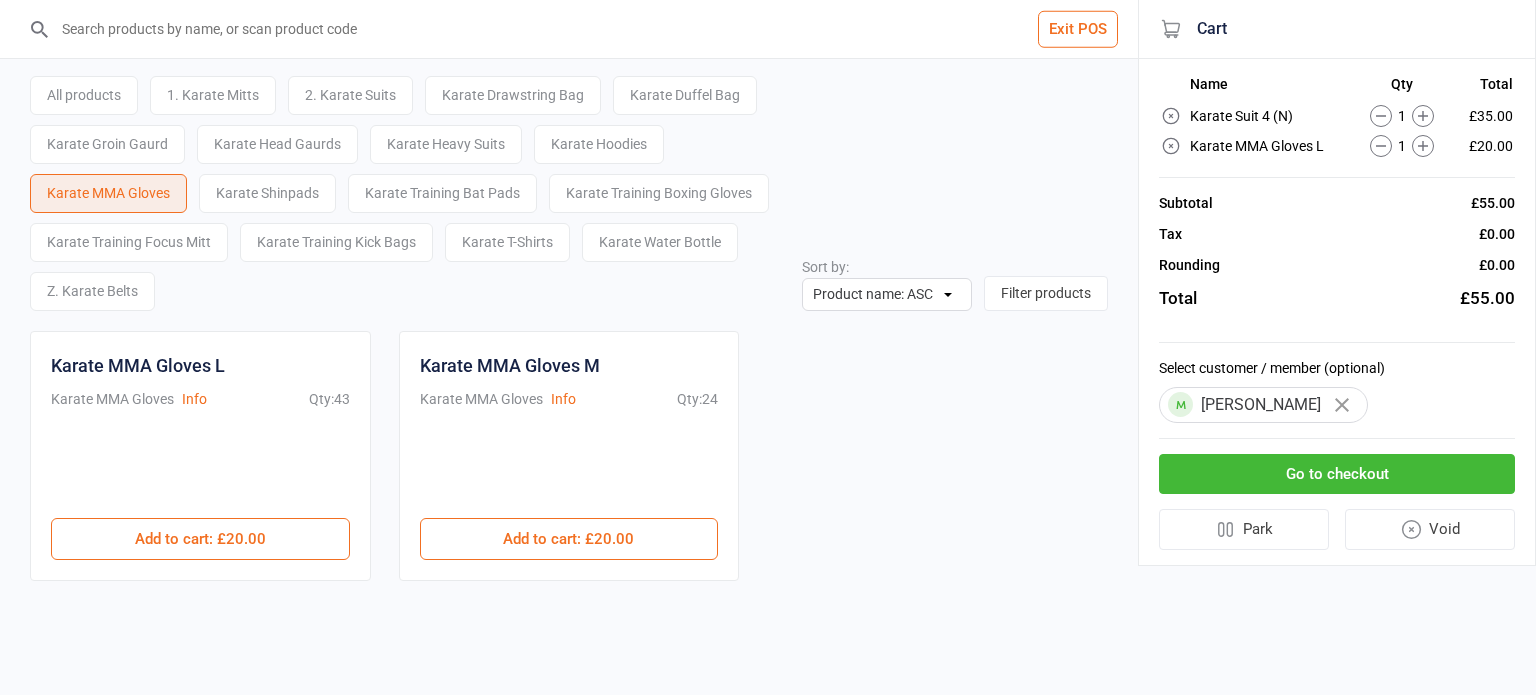drag, startPoint x: 1264, startPoint y: 531, endPoint x: 848, endPoint y: 63, distance: 626.1629 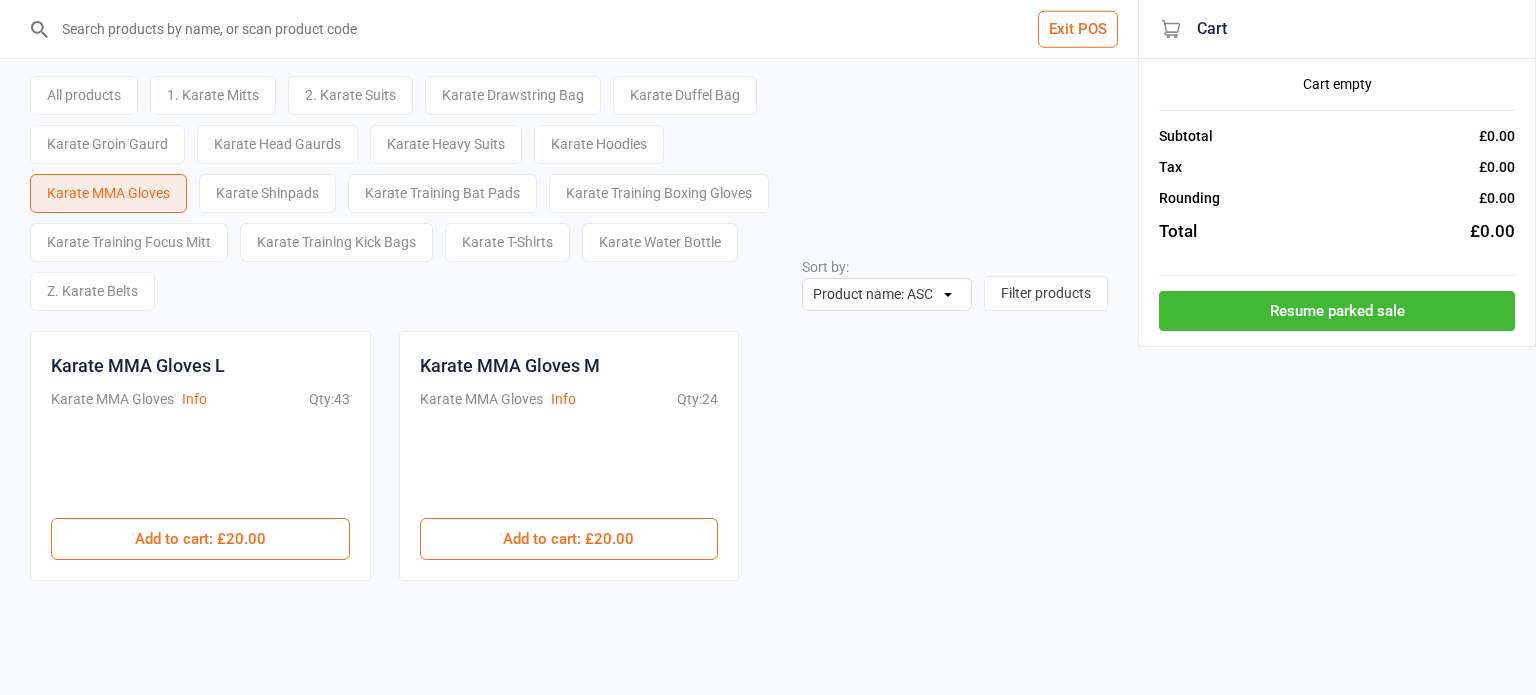 click on "2. Karate Suits" at bounding box center (350, 95) 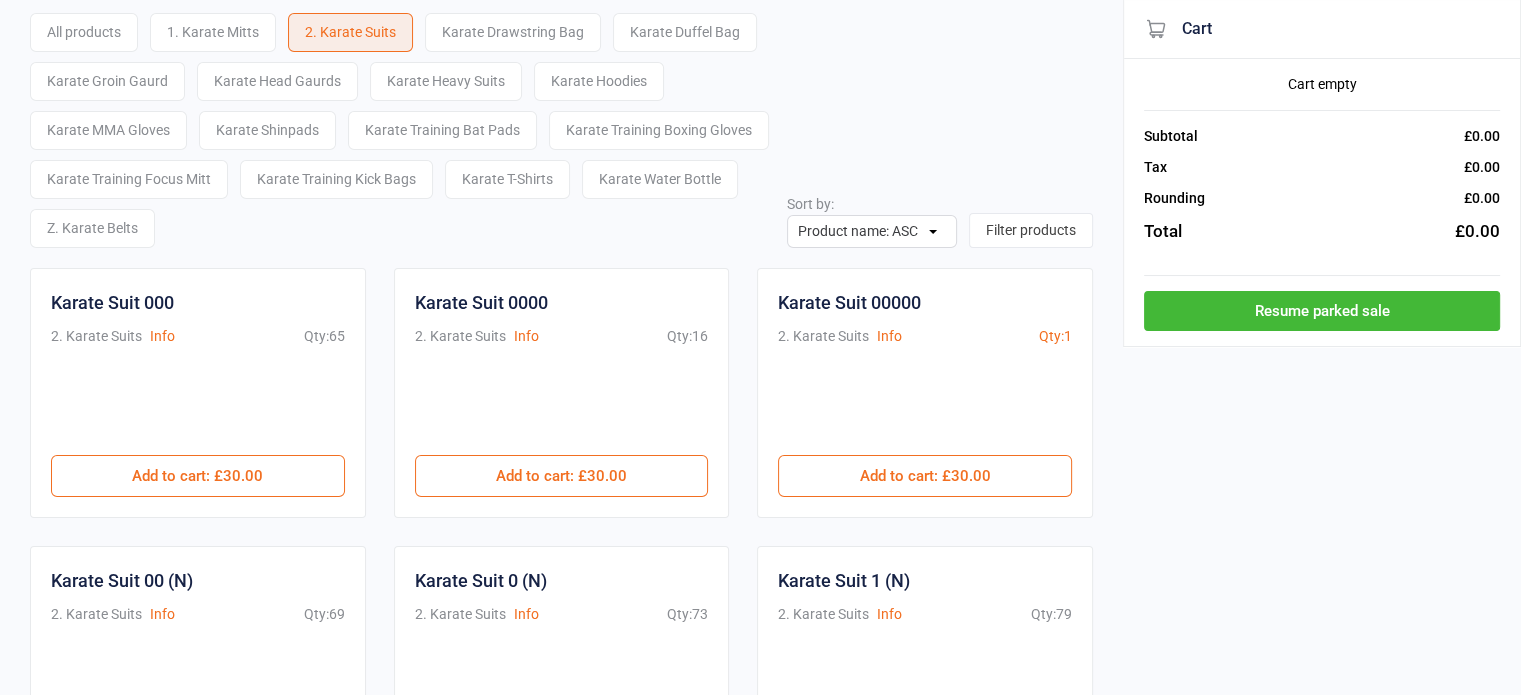 scroll, scrollTop: 0, scrollLeft: 0, axis: both 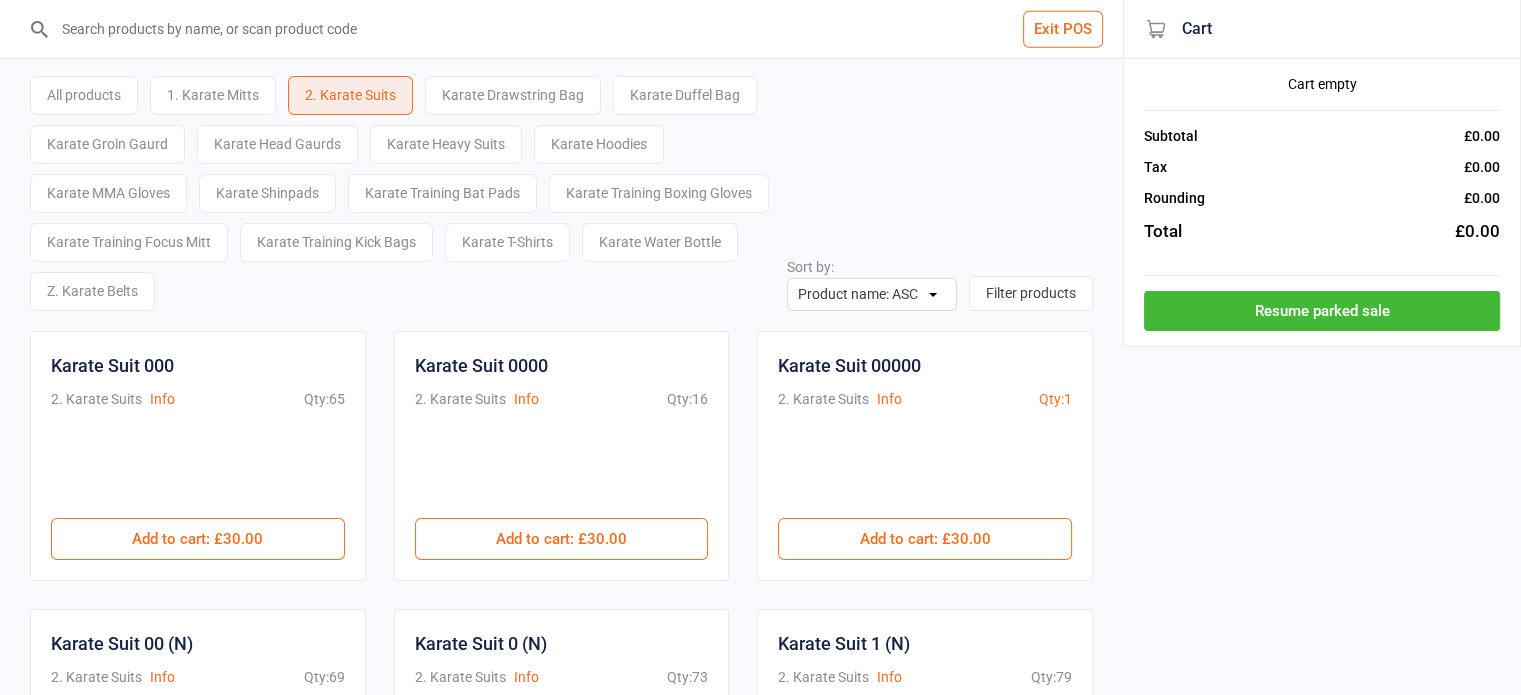 click on "Exit POS" at bounding box center [1063, 29] 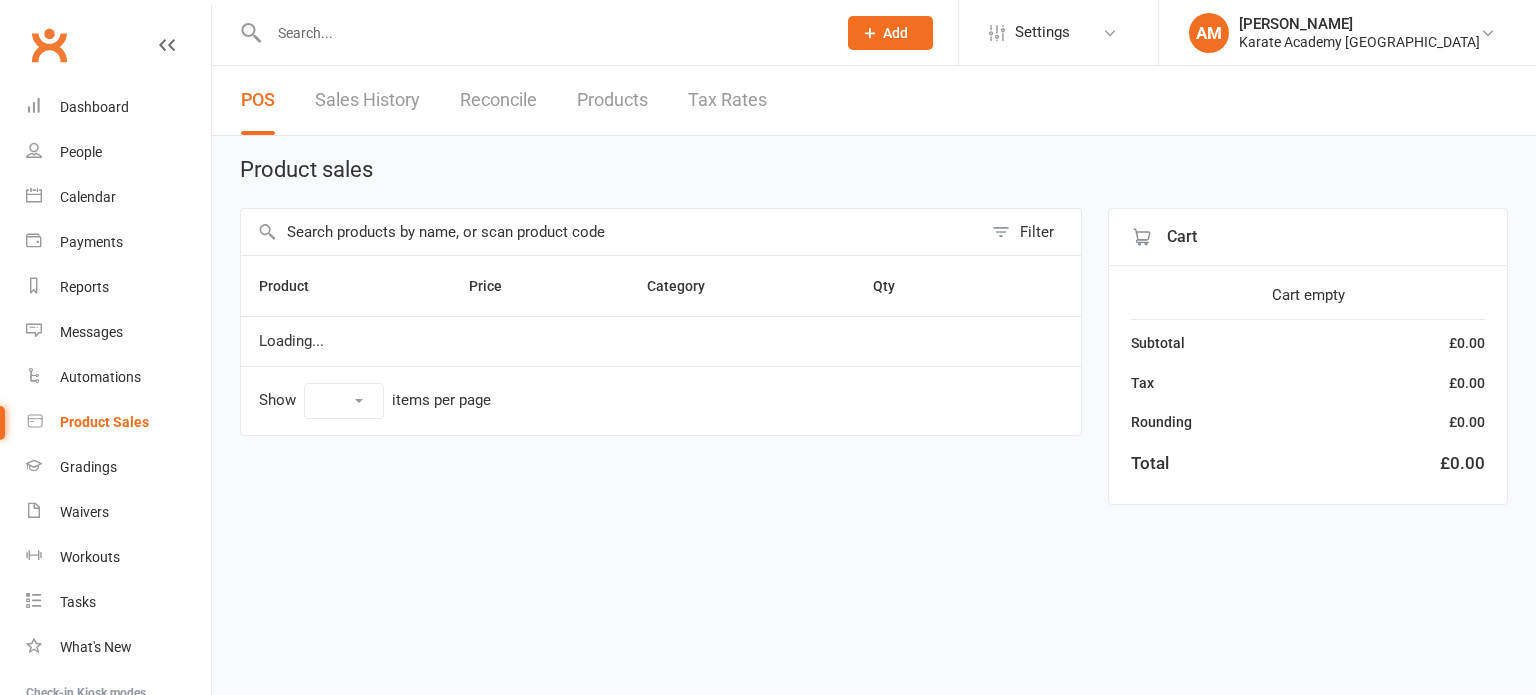 select on "10" 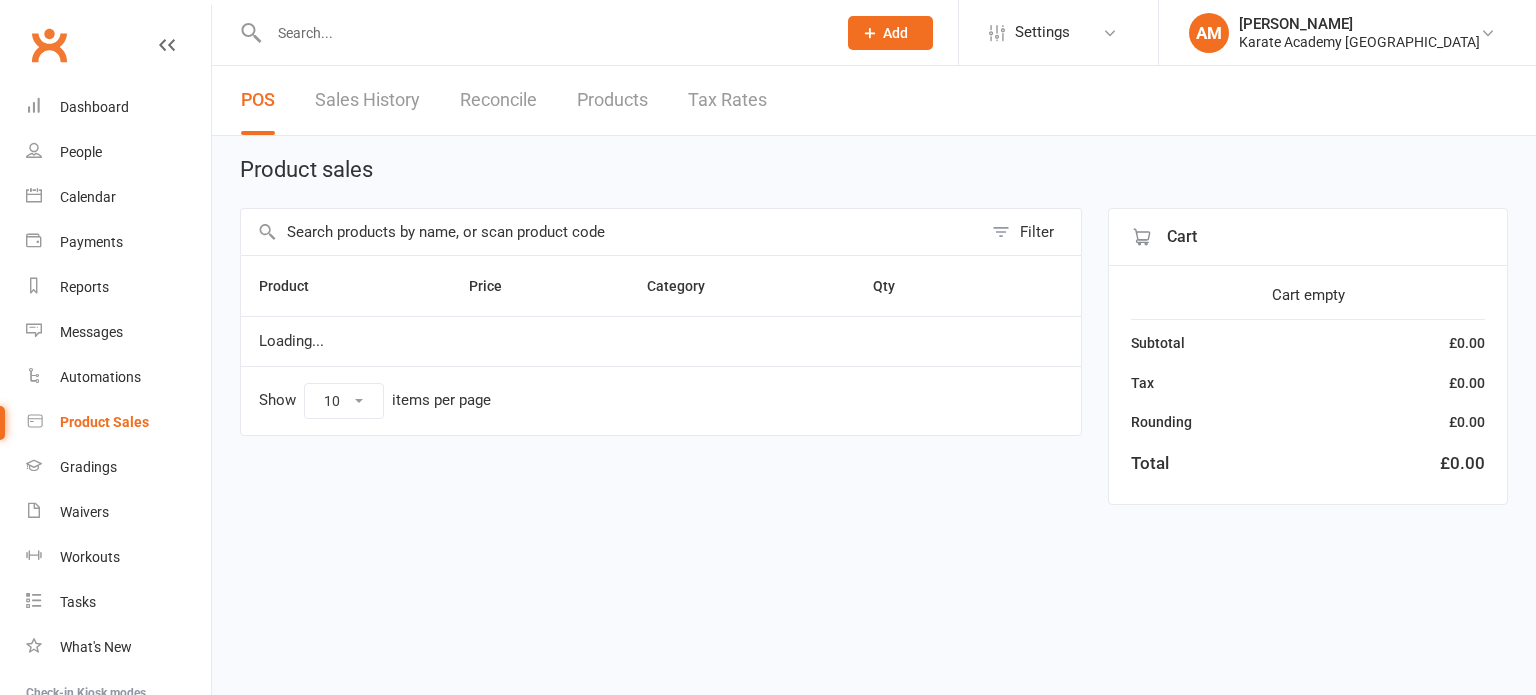 scroll, scrollTop: 0, scrollLeft: 0, axis: both 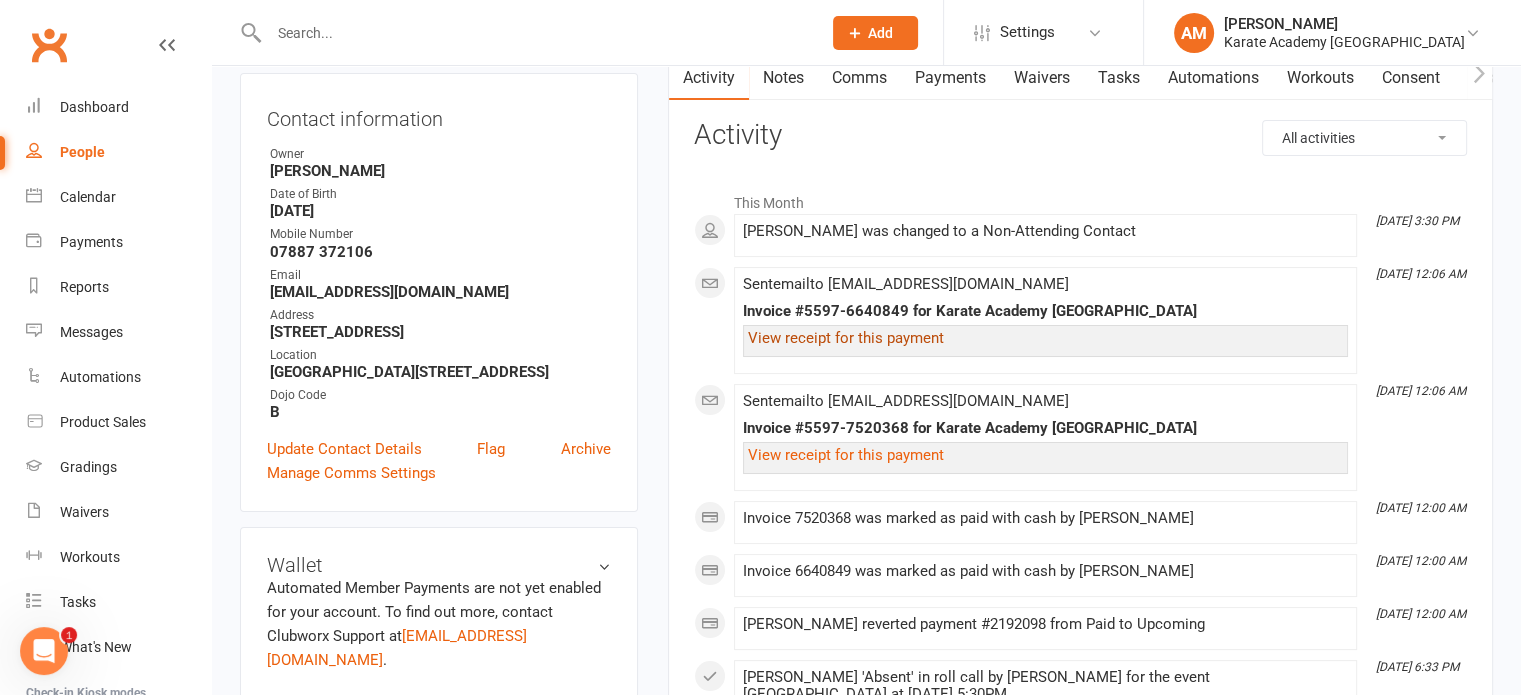 click on "View receipt for this payment" at bounding box center [846, 338] 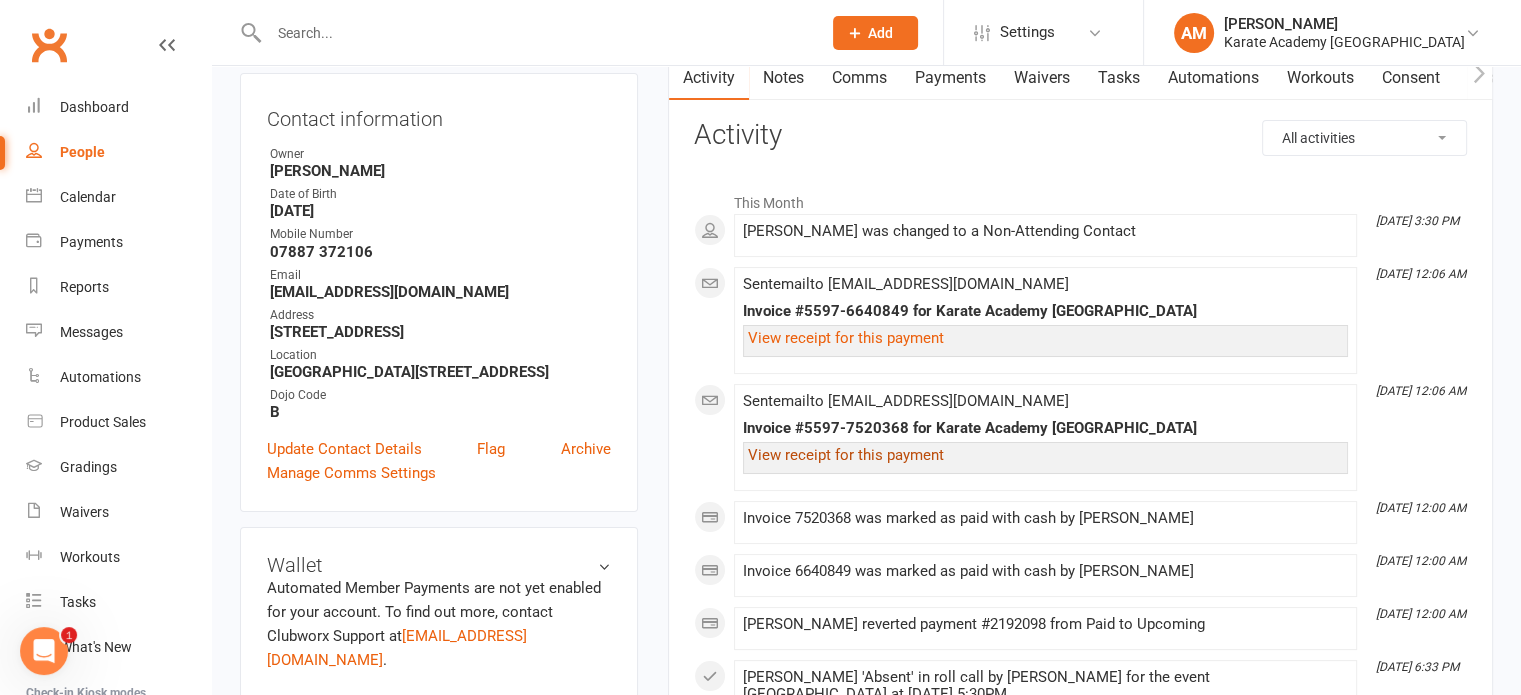 click on "View receipt for this payment" at bounding box center [846, 455] 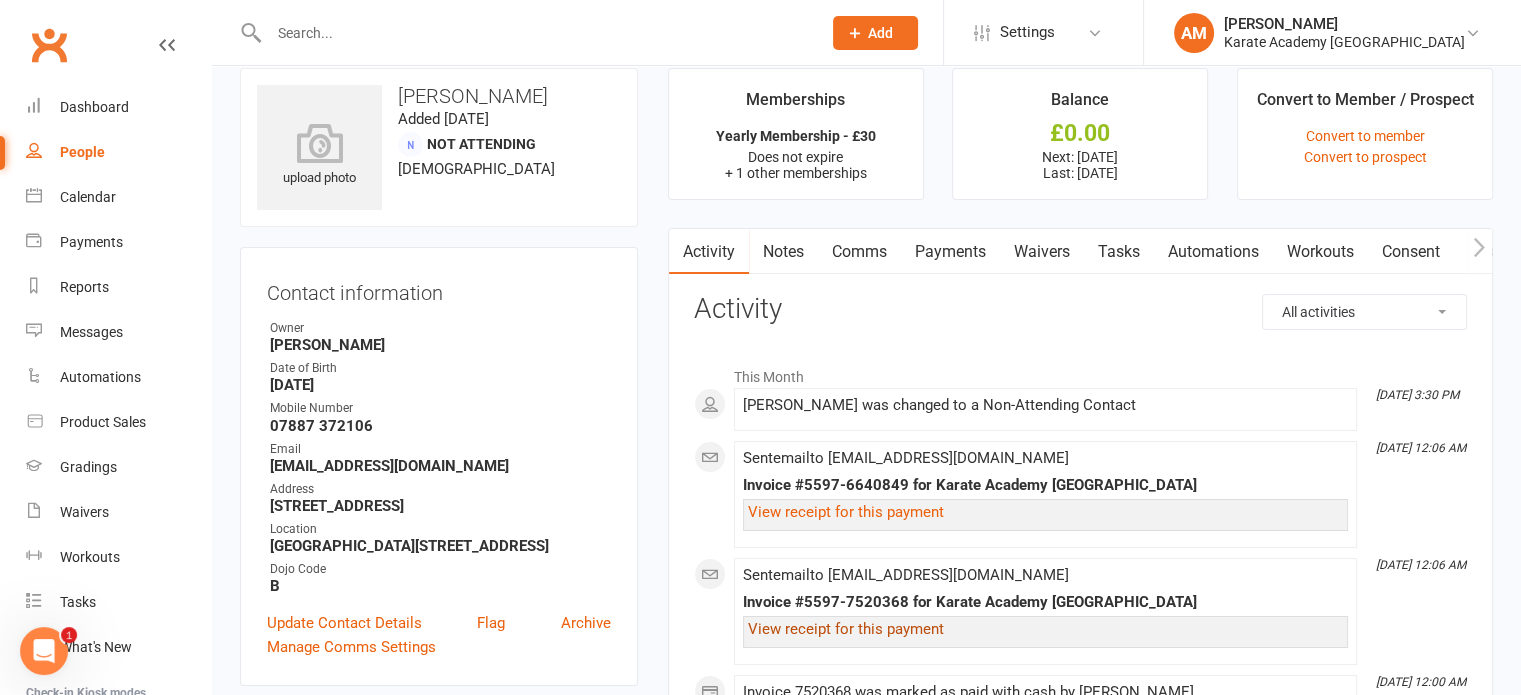 scroll, scrollTop: 0, scrollLeft: 0, axis: both 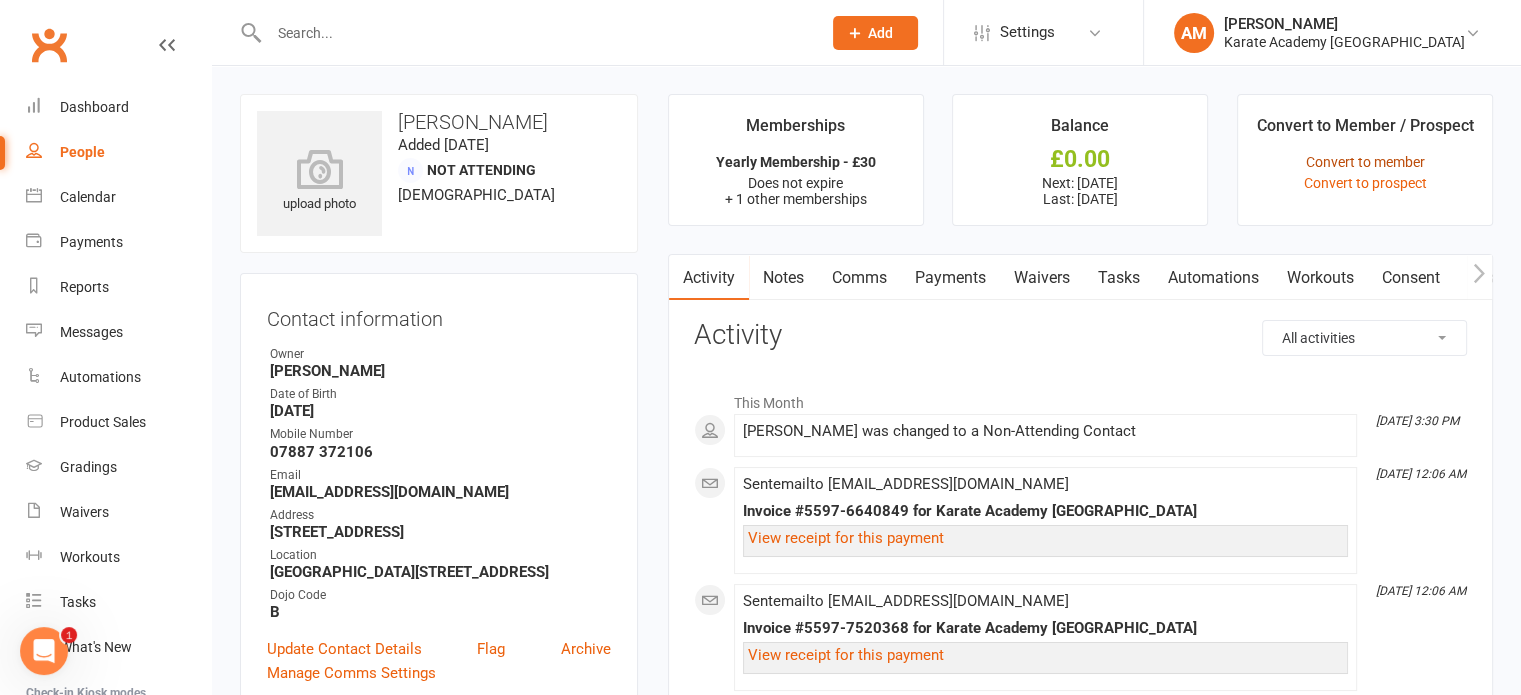 click on "Convert to member" at bounding box center (1365, 162) 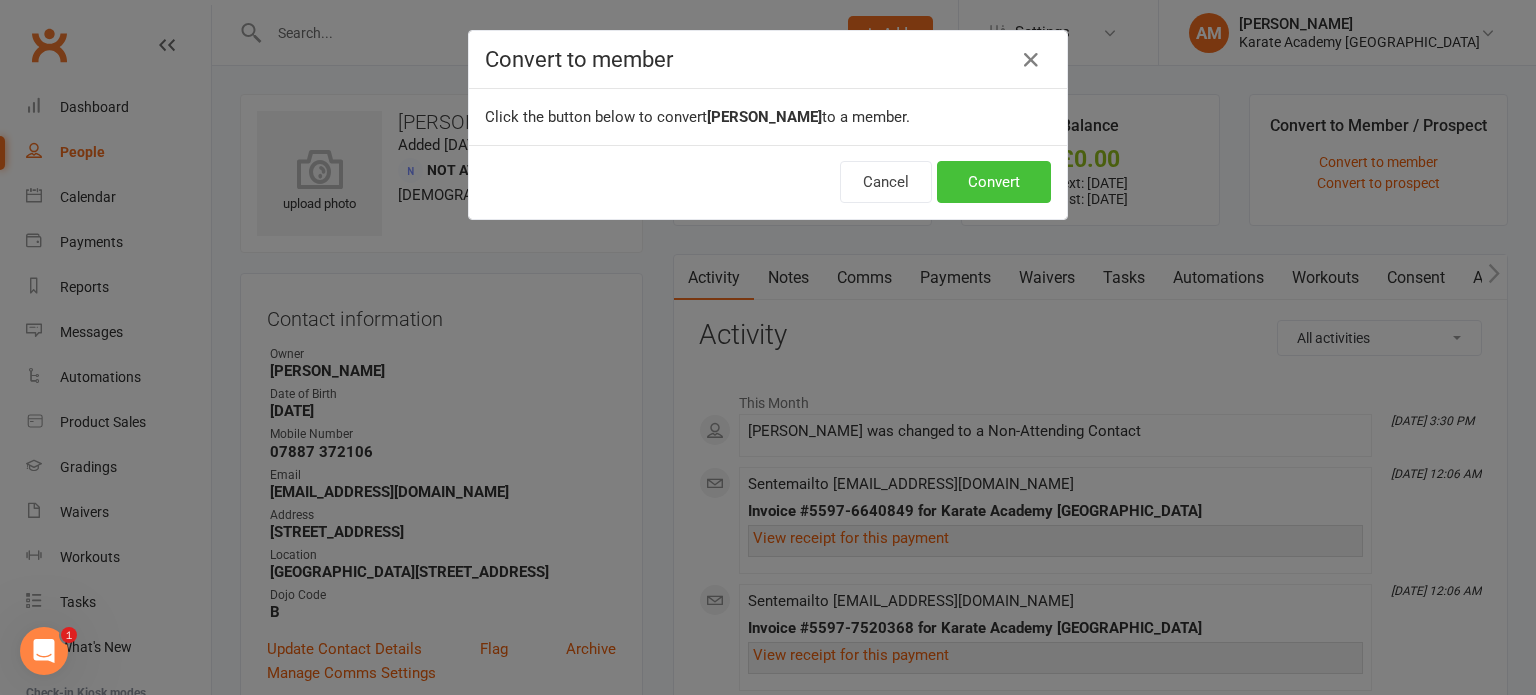 click on "Convert" at bounding box center [994, 182] 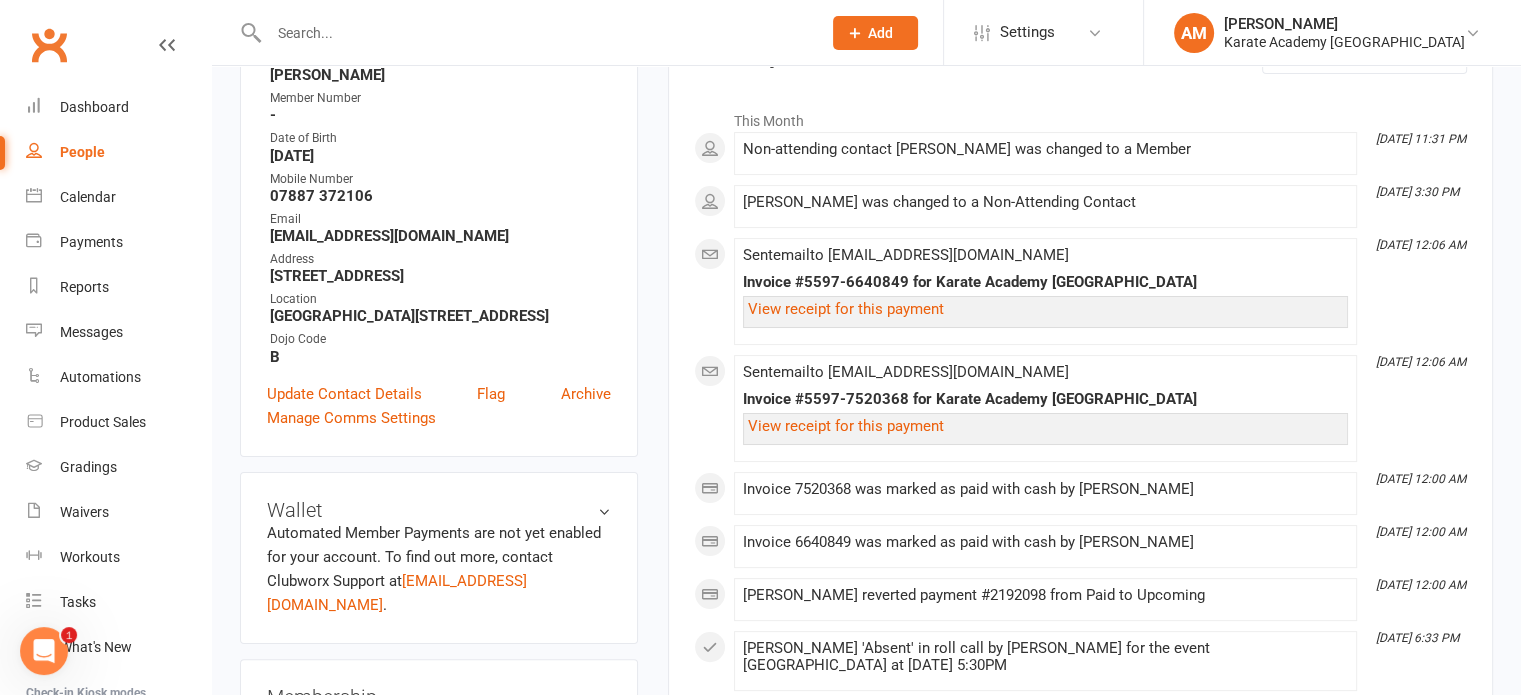 scroll, scrollTop: 600, scrollLeft: 0, axis: vertical 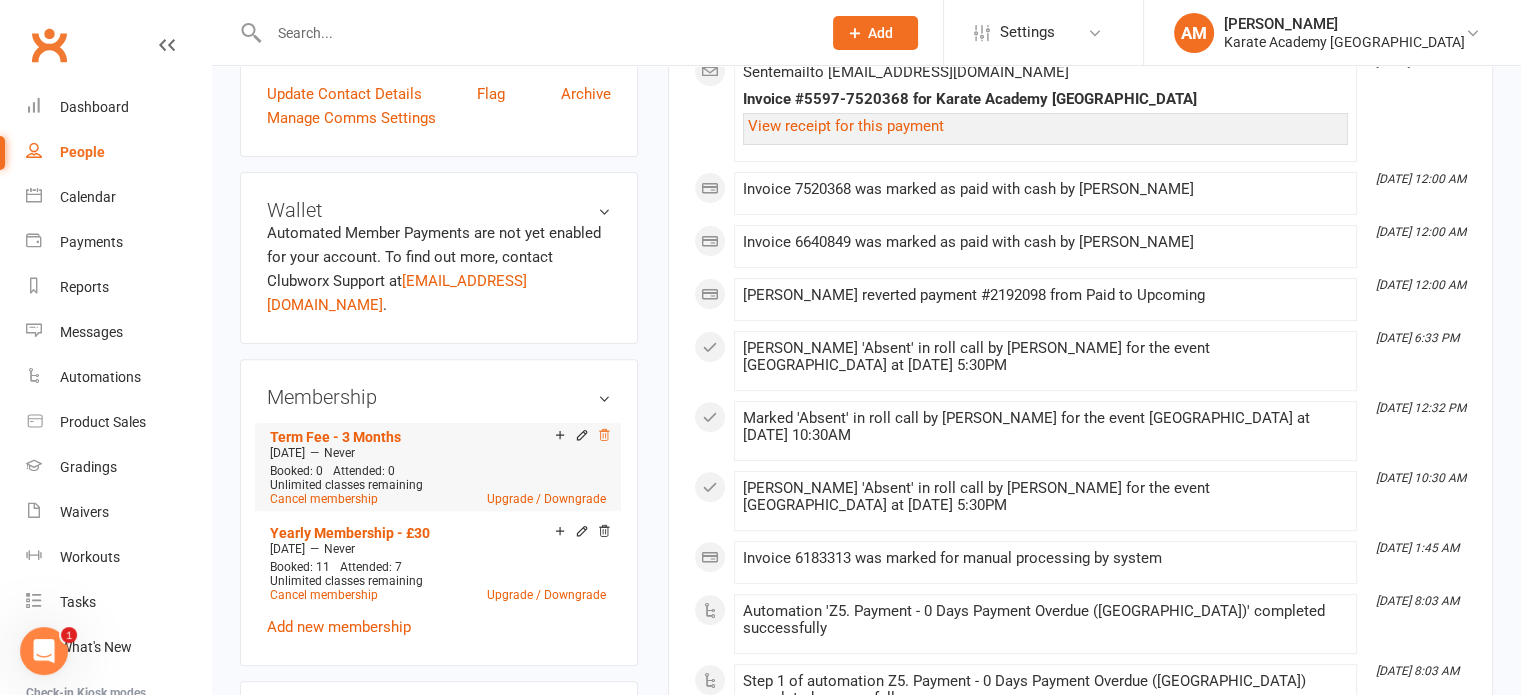 click 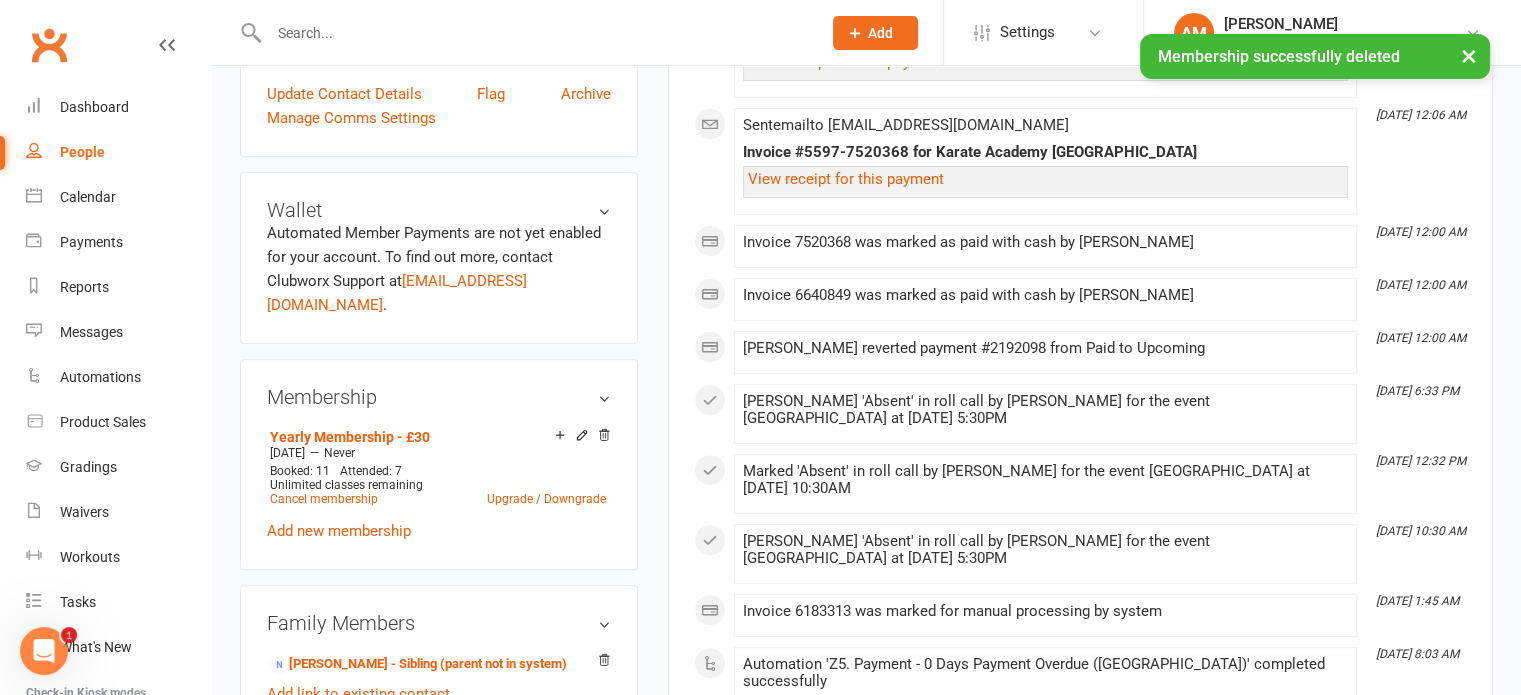 click 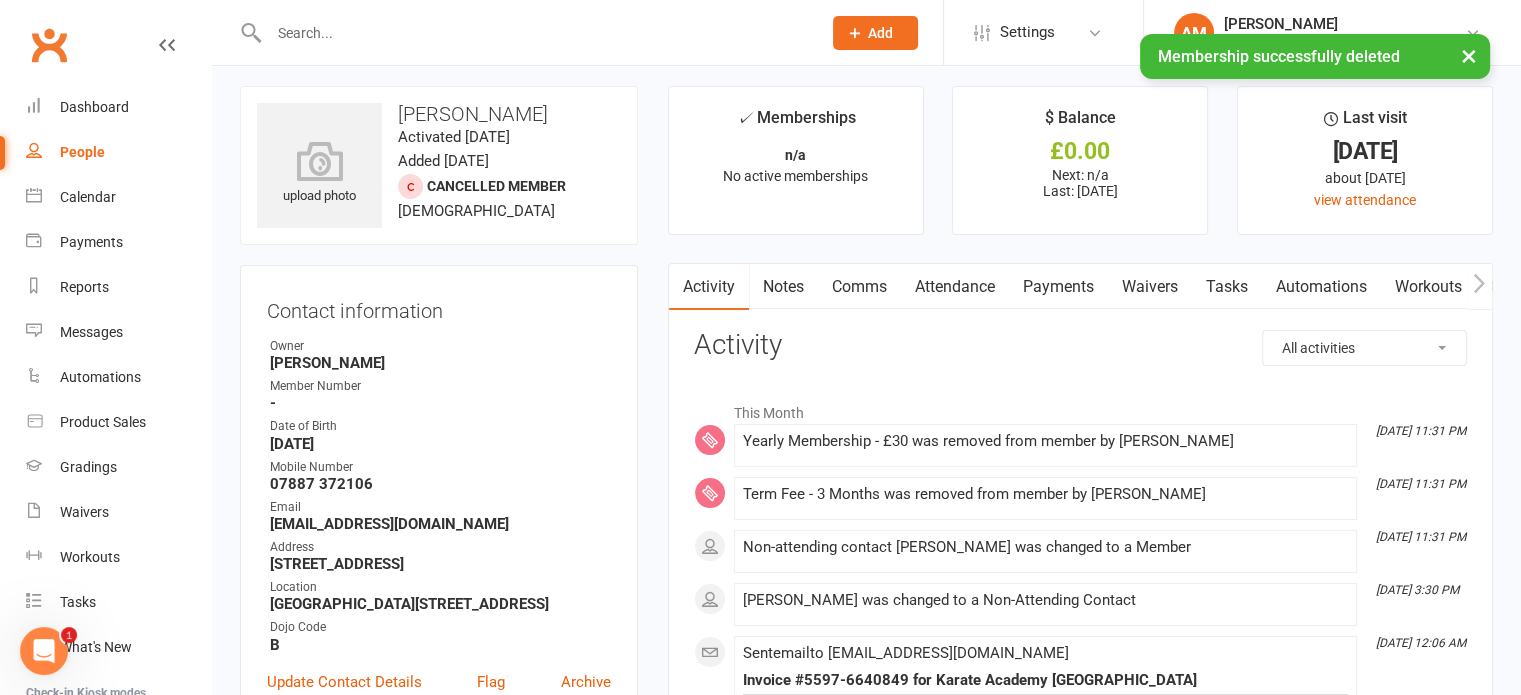 scroll, scrollTop: 0, scrollLeft: 0, axis: both 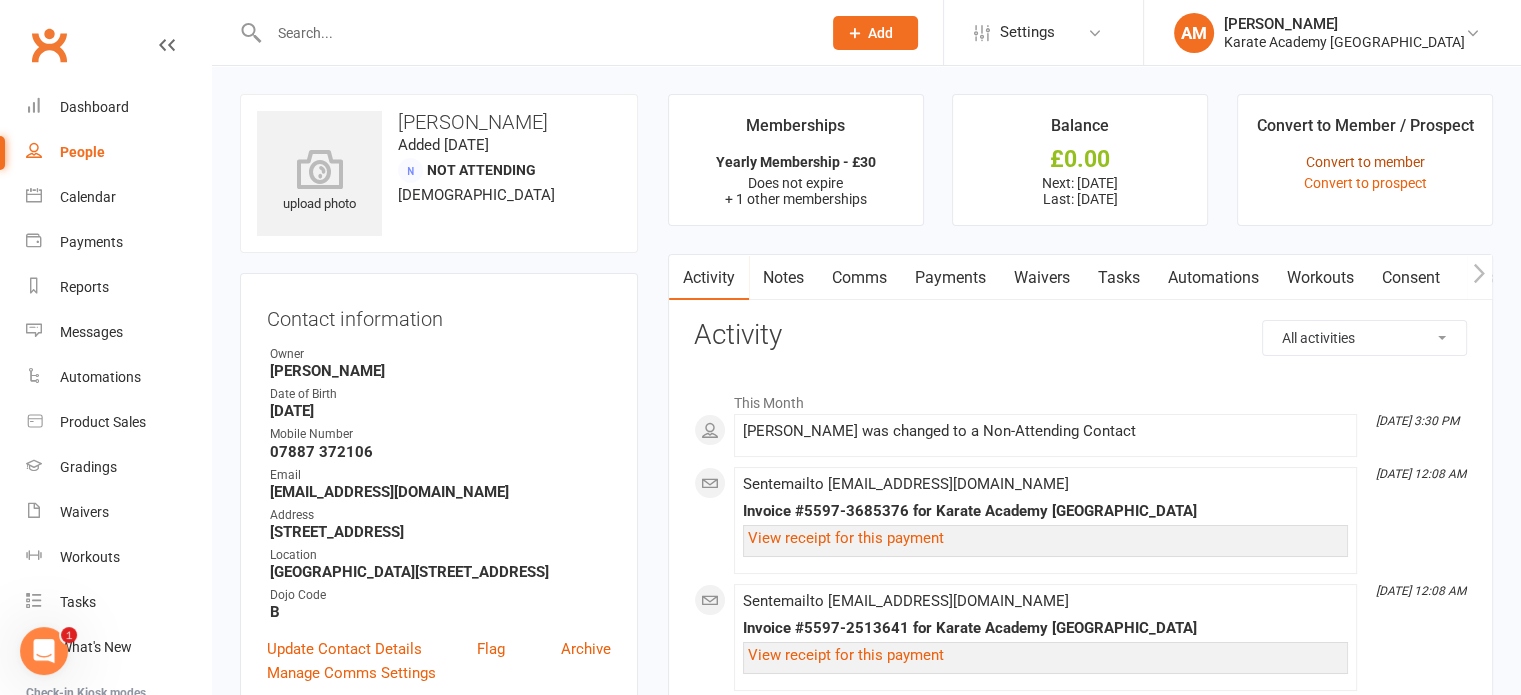 click on "Convert to member" at bounding box center [1365, 162] 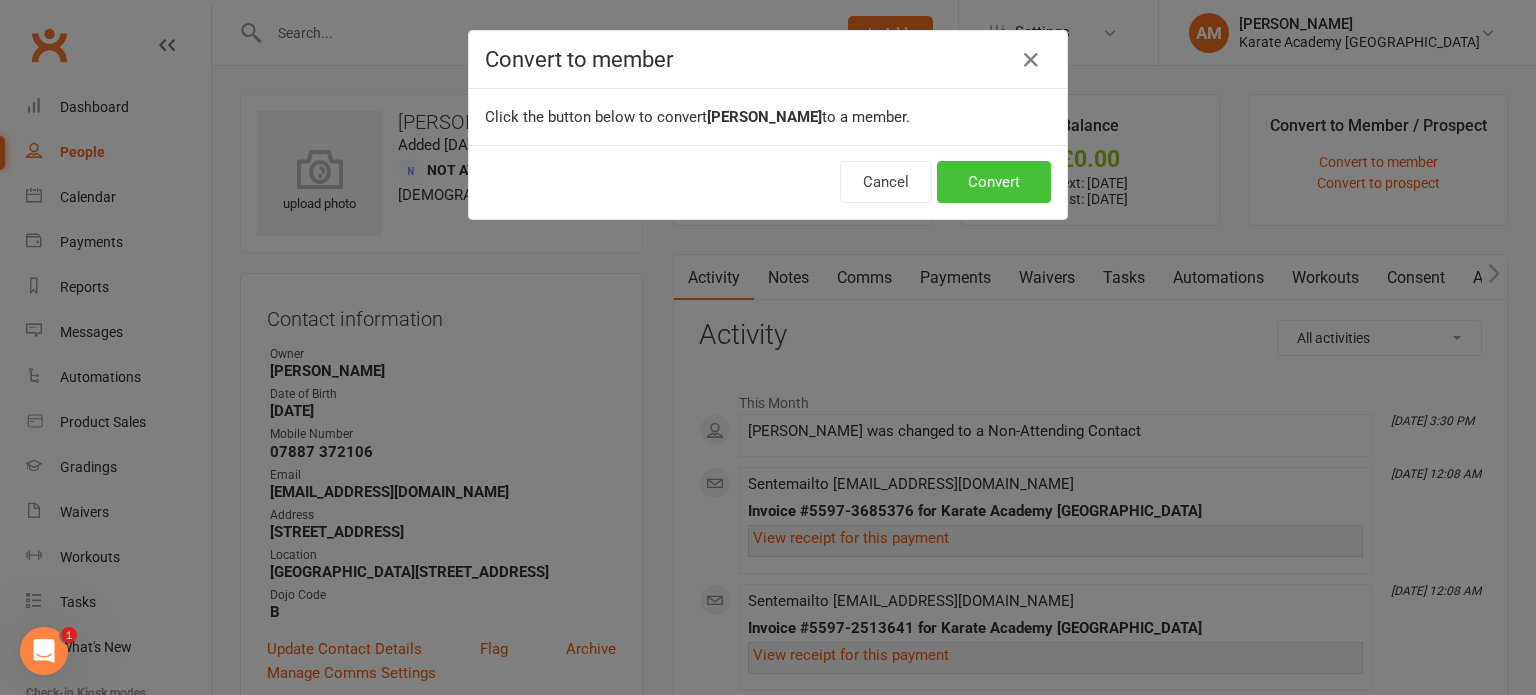 click on "Convert" at bounding box center (994, 182) 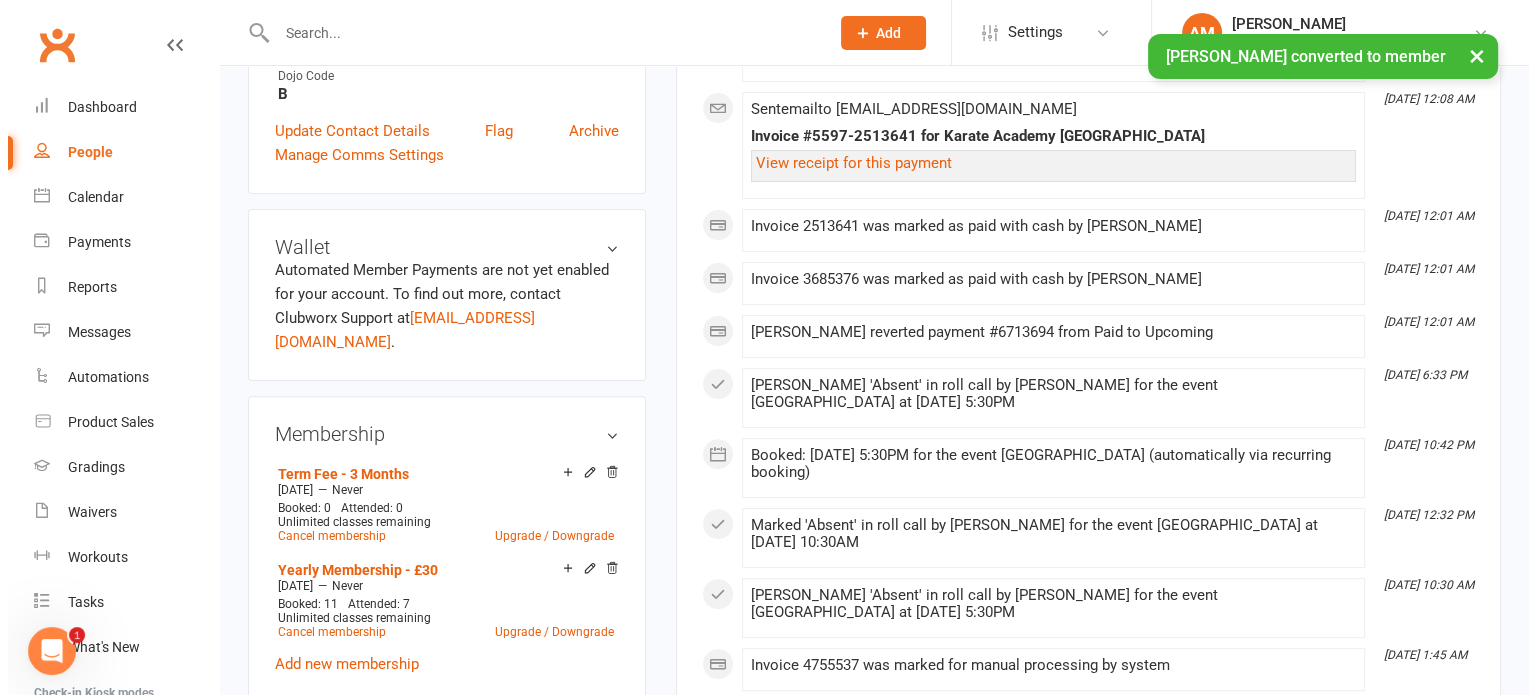 scroll, scrollTop: 600, scrollLeft: 0, axis: vertical 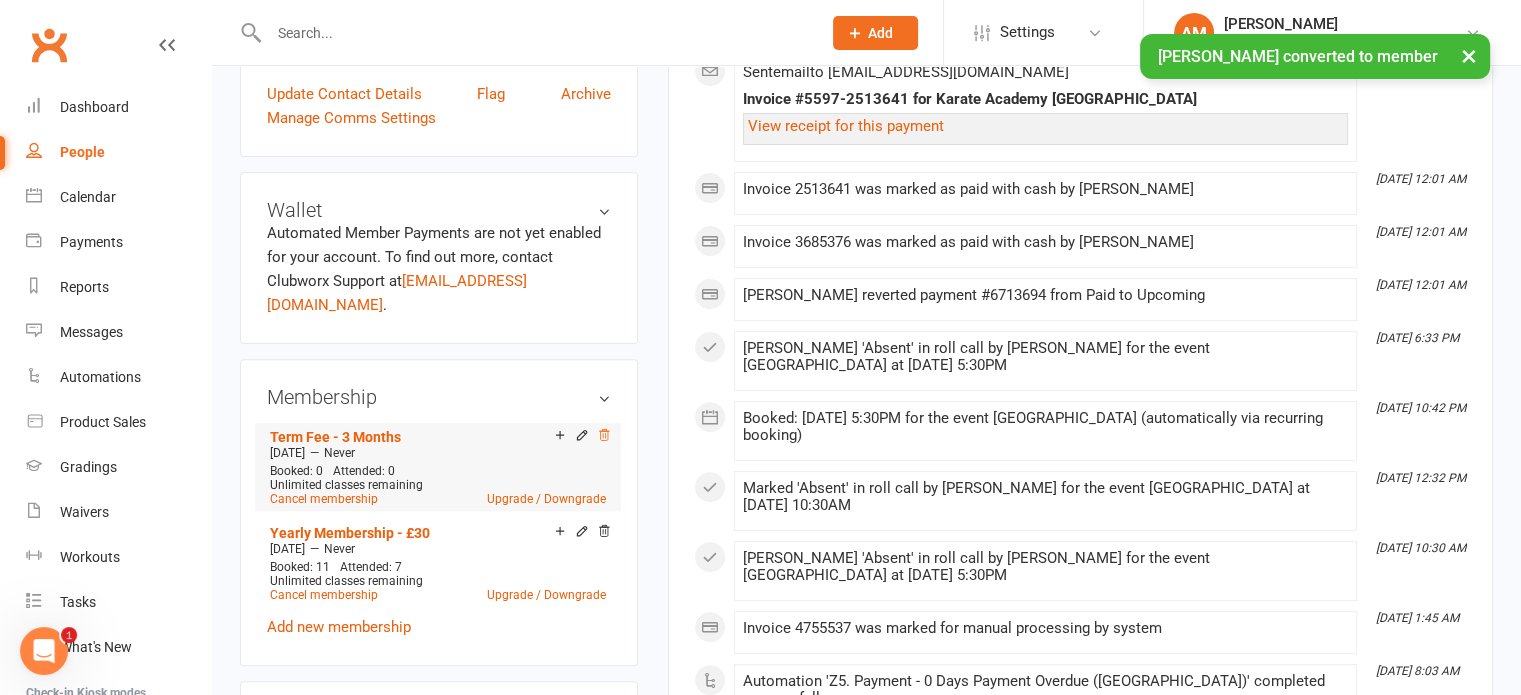 click 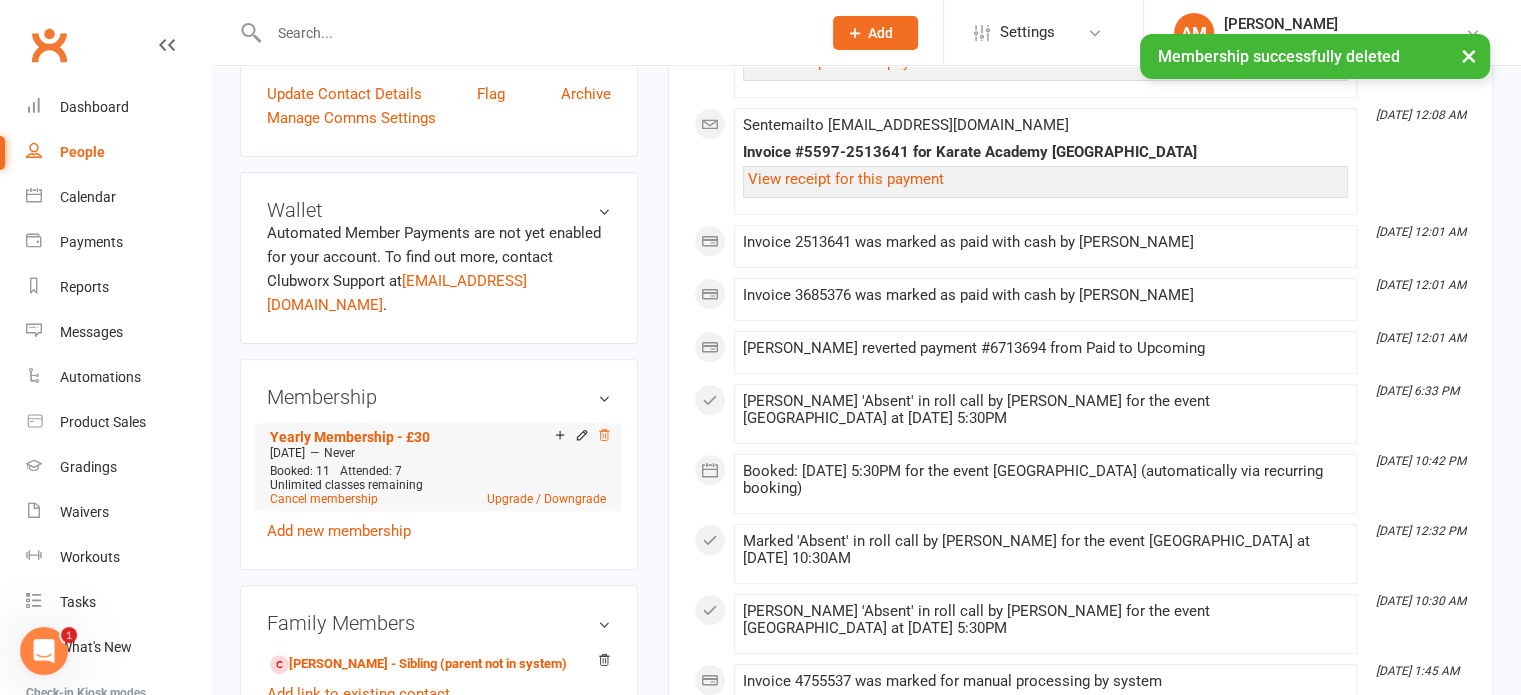 click 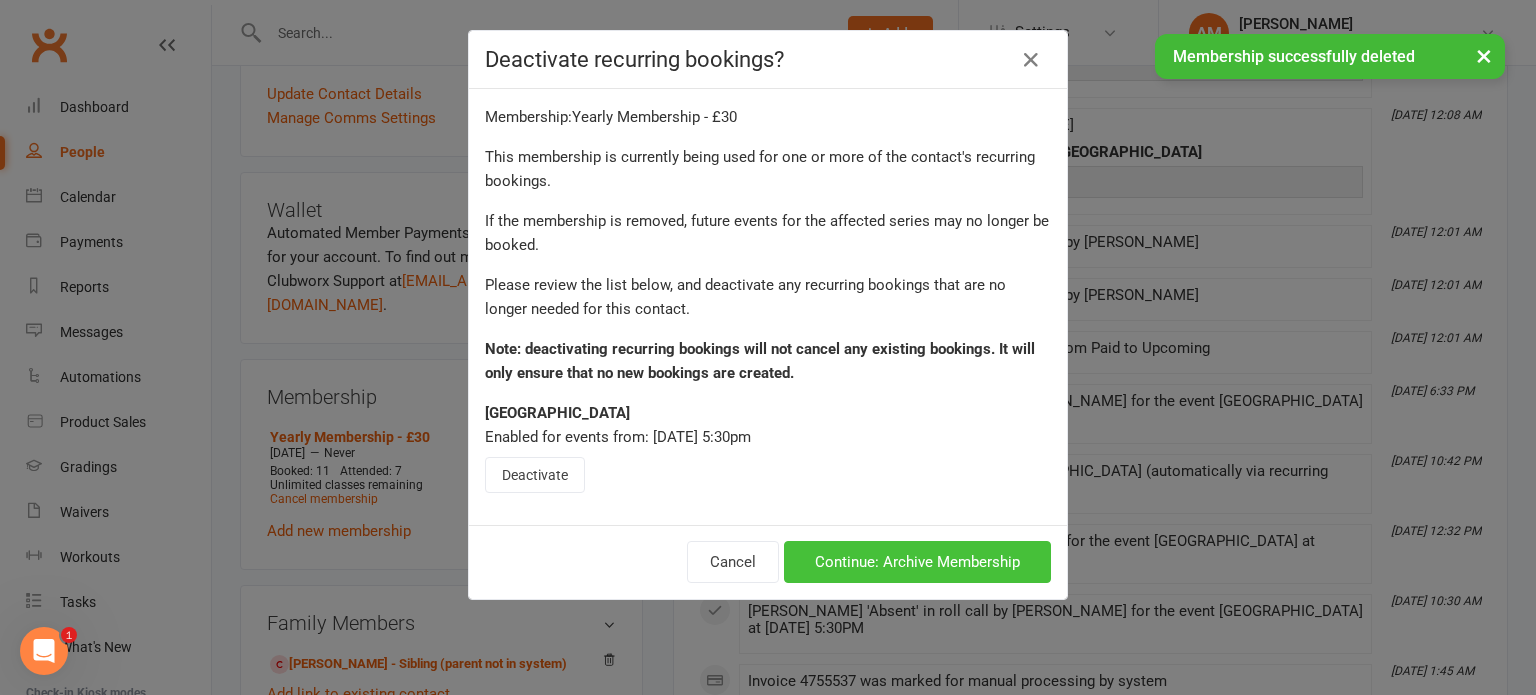 click on "Continue: Archive Membership" at bounding box center [917, 562] 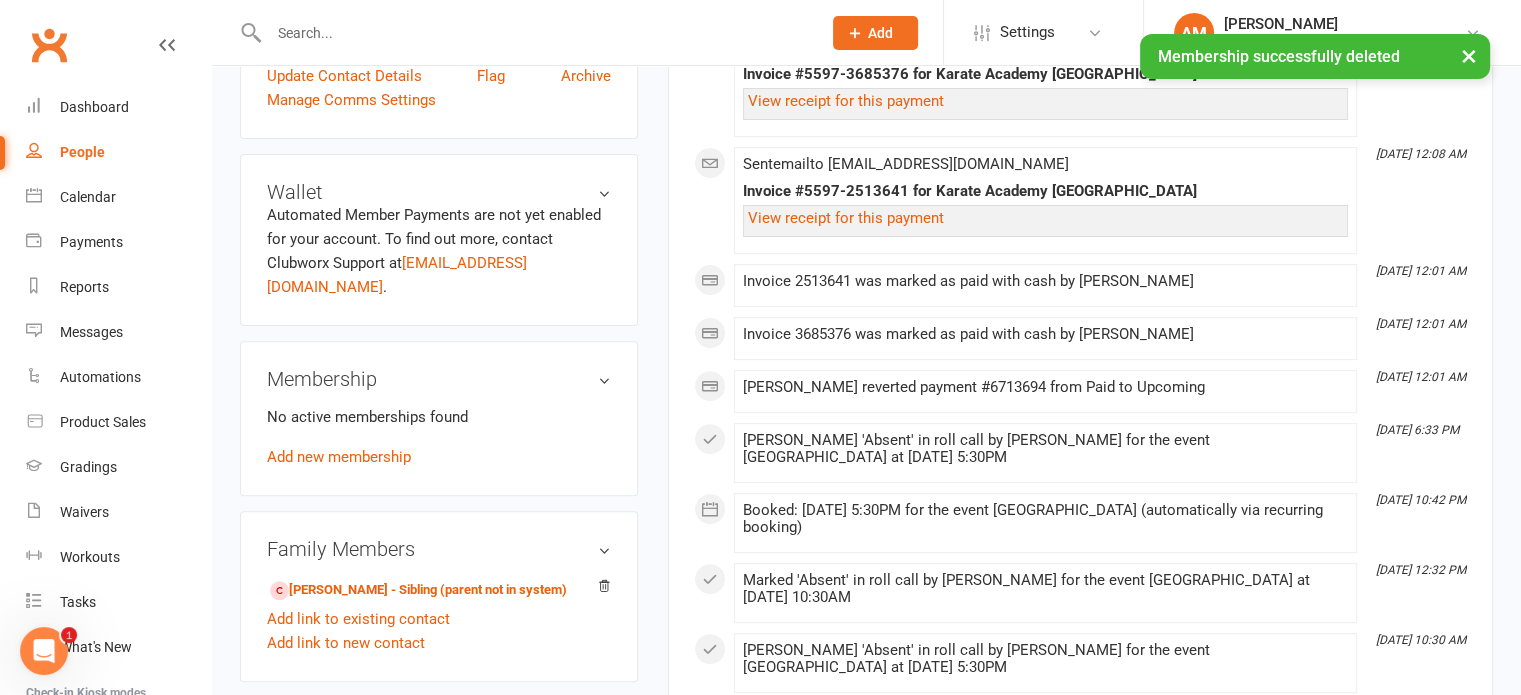 scroll, scrollTop: 0, scrollLeft: 0, axis: both 